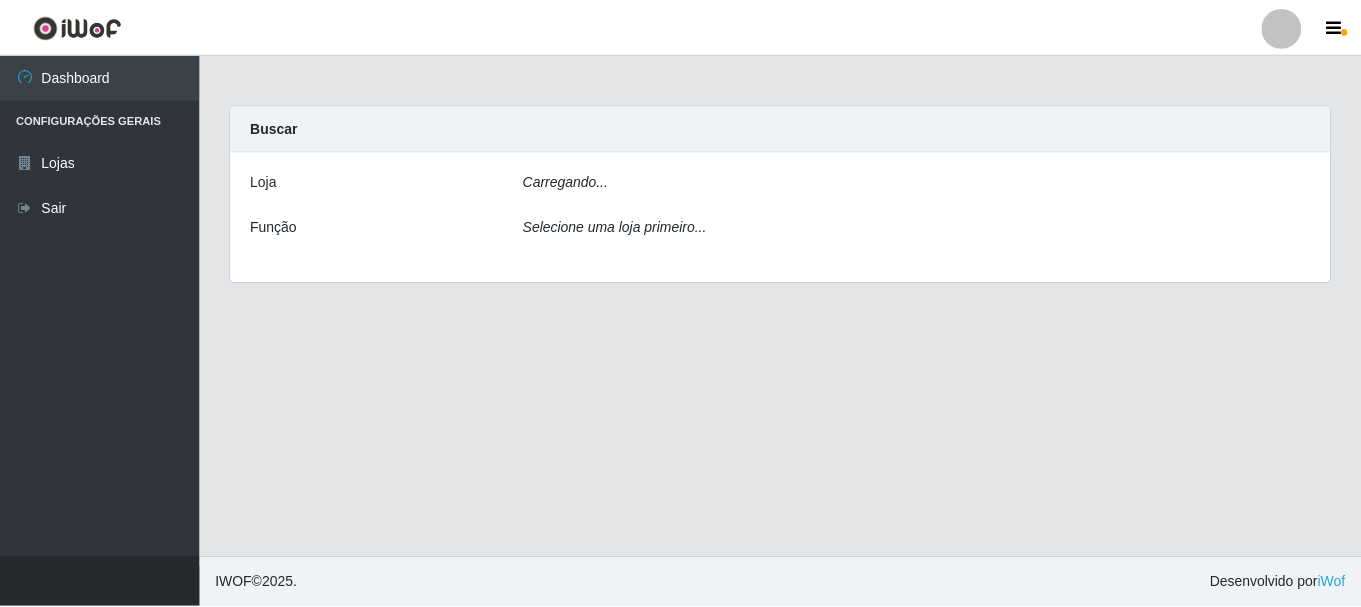 scroll, scrollTop: 0, scrollLeft: 0, axis: both 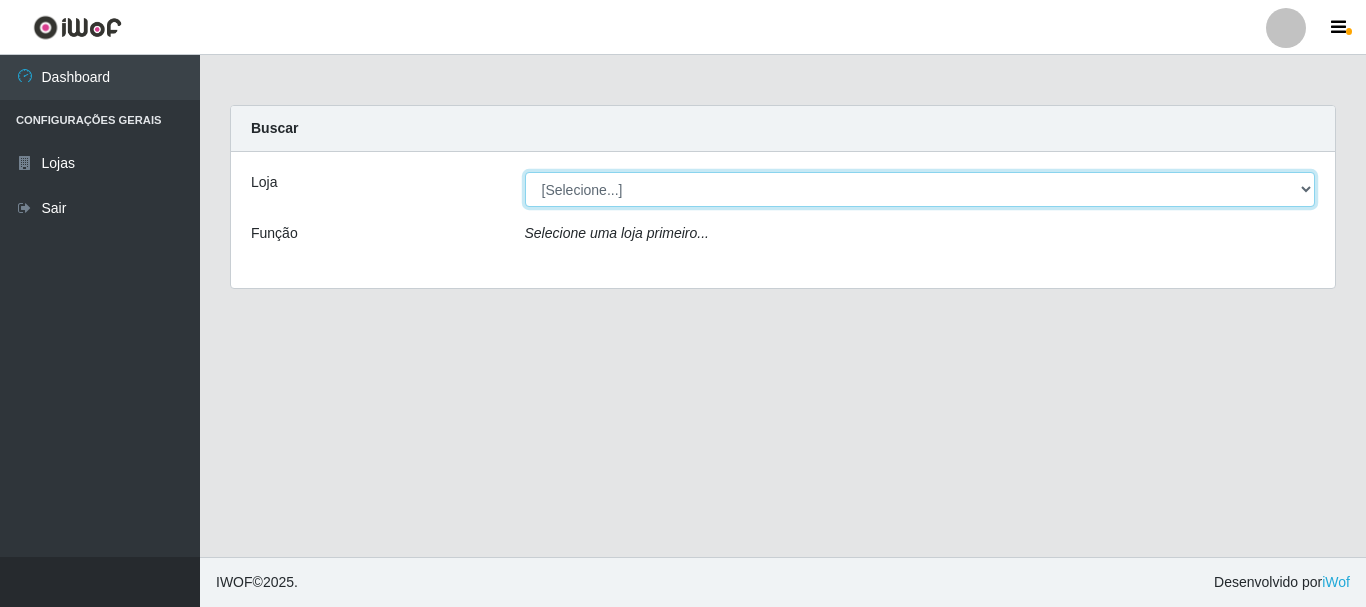 click on "[Selecione...] Supermercado Manaira" at bounding box center (920, 189) 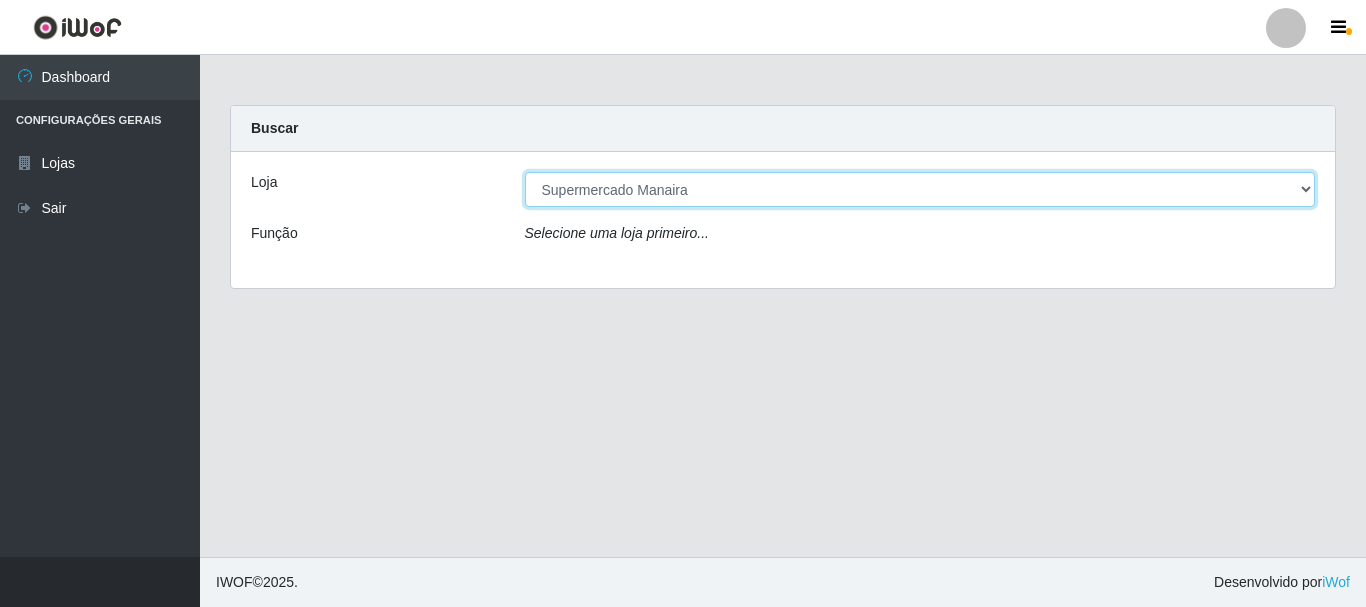click on "[Selecione...] Supermercado Manaira" at bounding box center [920, 189] 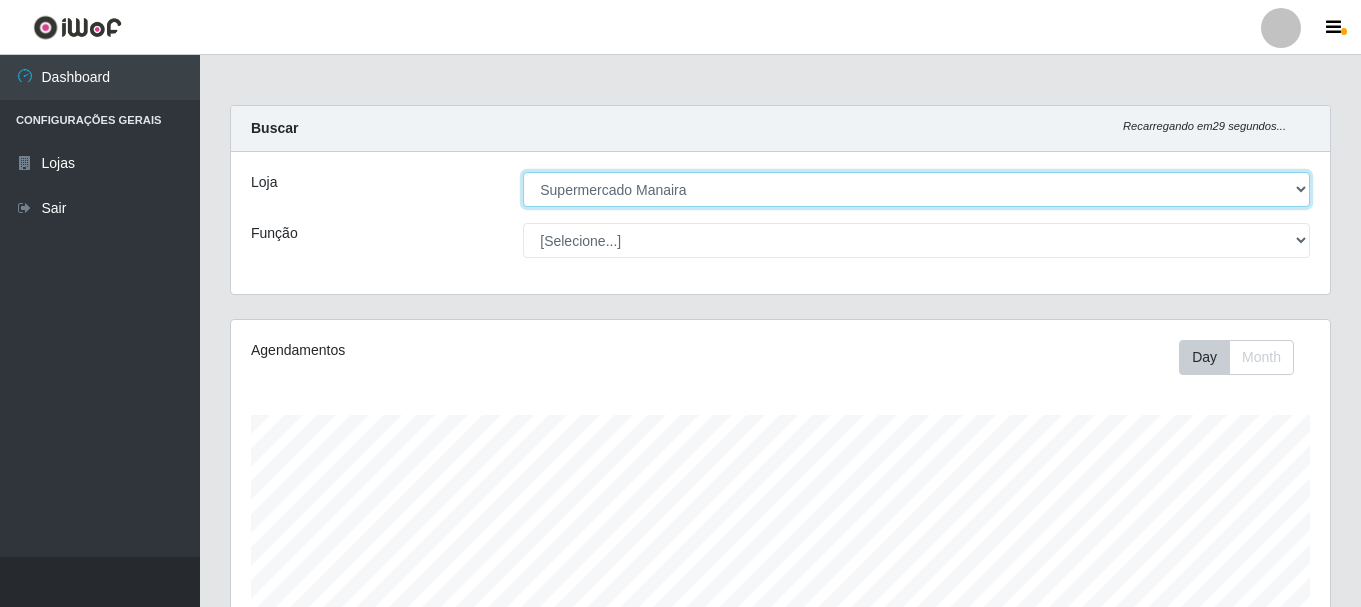 scroll, scrollTop: 999585, scrollLeft: 998901, axis: both 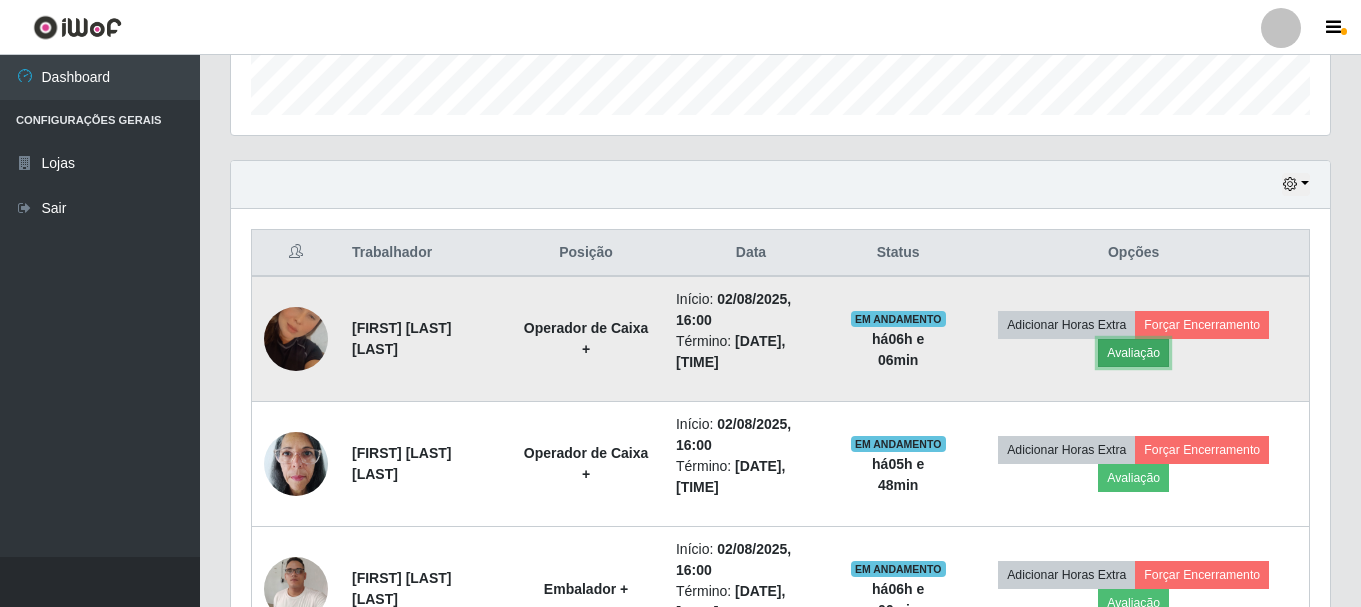 click on "Avaliação" at bounding box center (1133, 353) 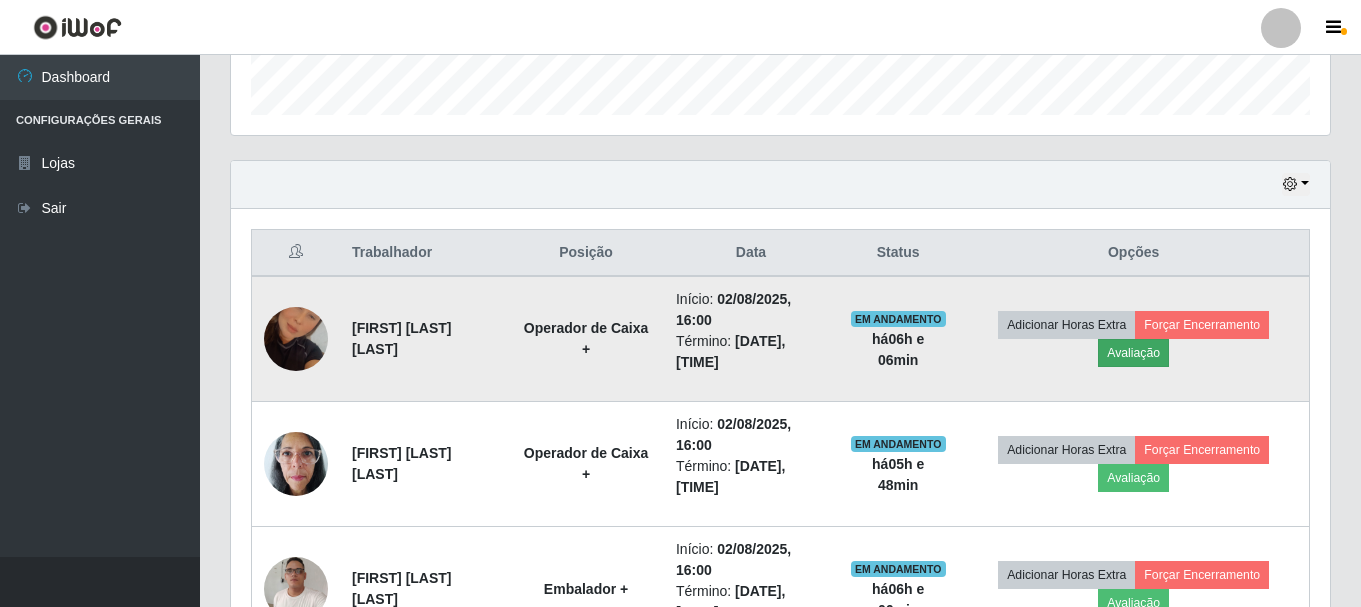scroll, scrollTop: 999585, scrollLeft: 998911, axis: both 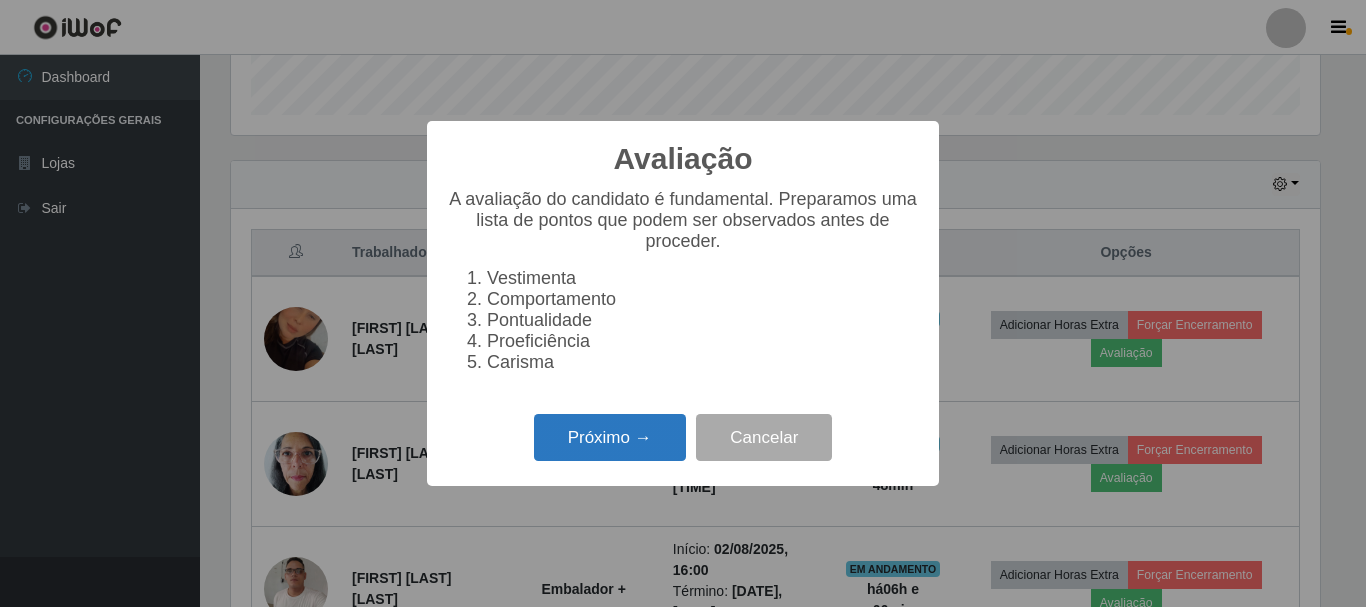click on "Próximo →" at bounding box center [610, 437] 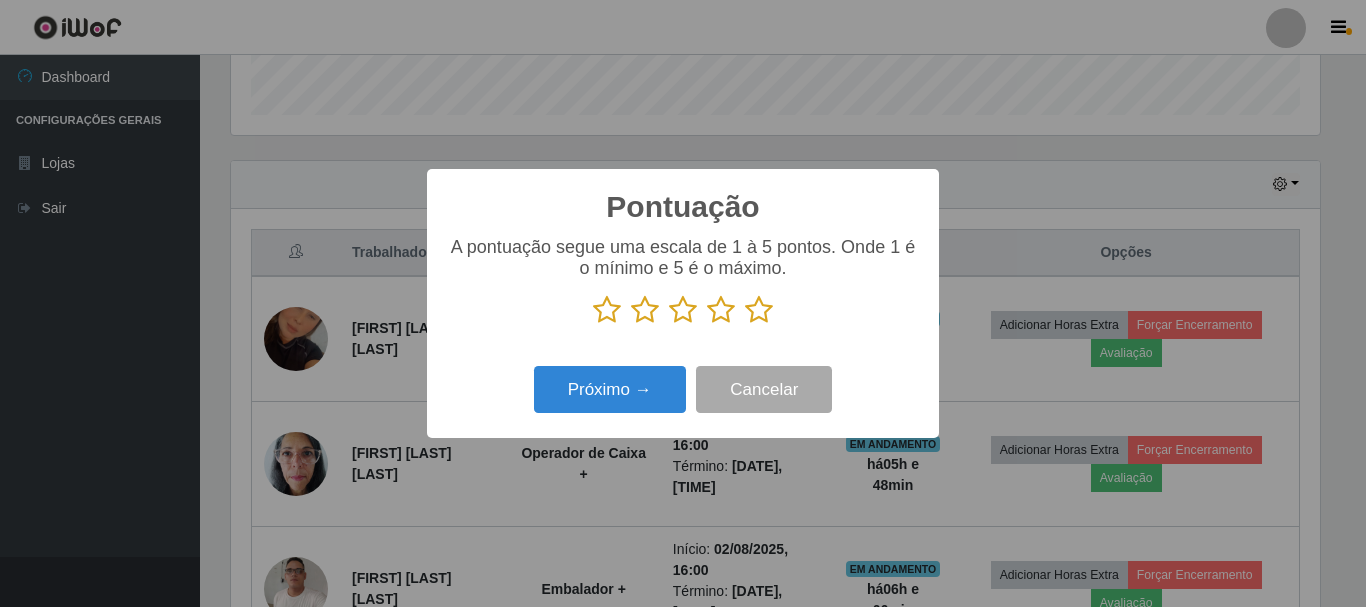 scroll, scrollTop: 999585, scrollLeft: 998911, axis: both 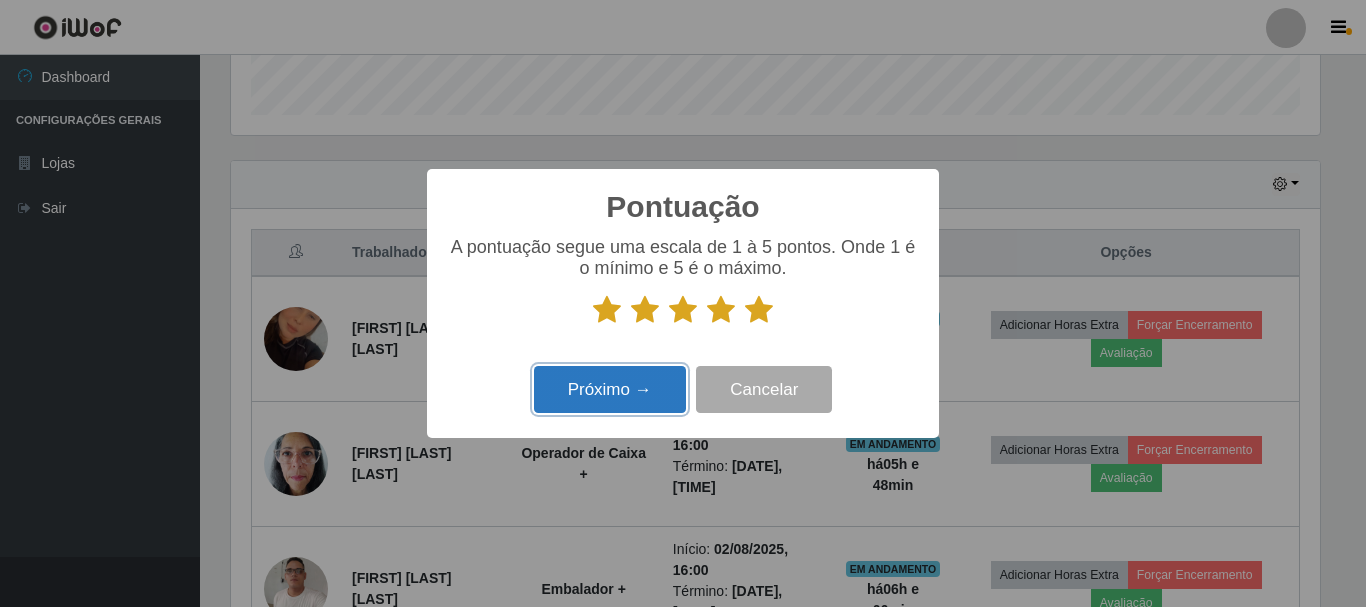 click on "Próximo →" at bounding box center (610, 389) 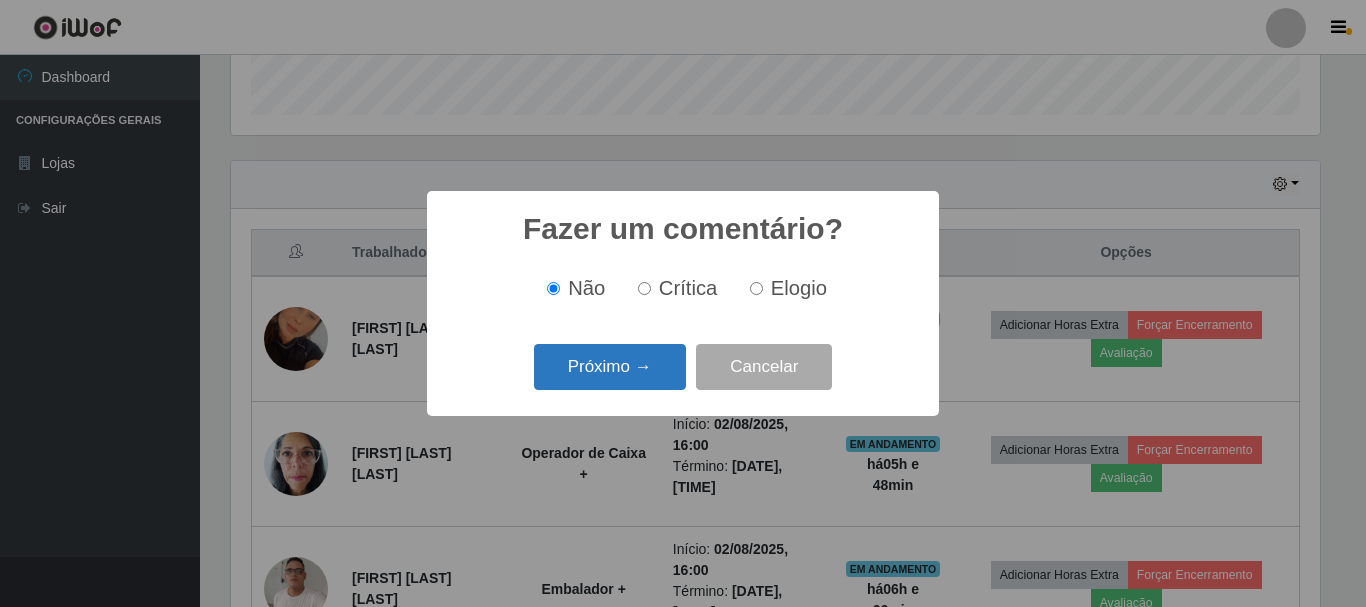 click on "Próximo →" at bounding box center (610, 367) 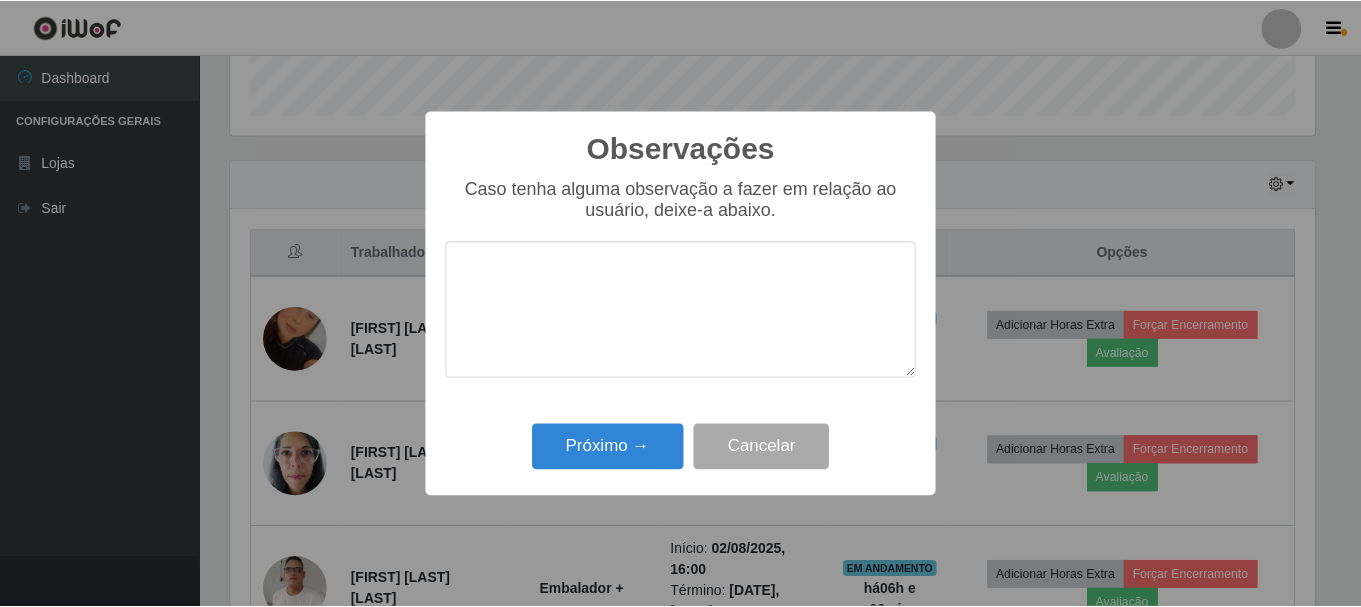 scroll, scrollTop: 999585, scrollLeft: 998911, axis: both 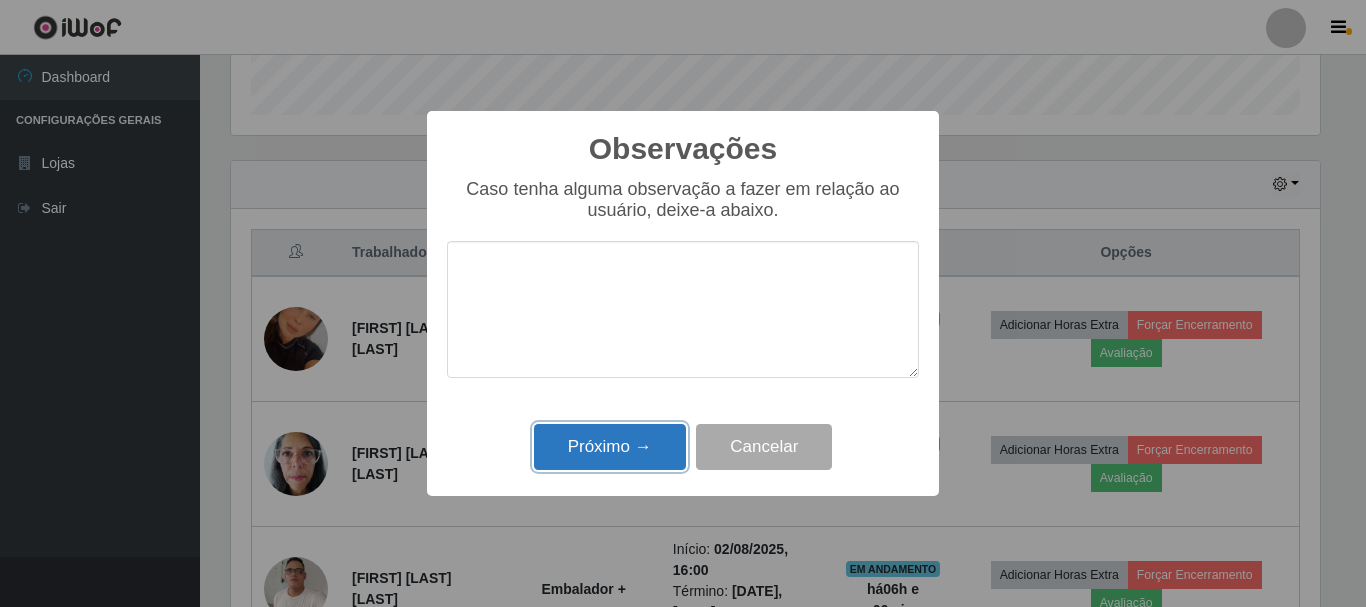 click on "Próximo →" at bounding box center [610, 447] 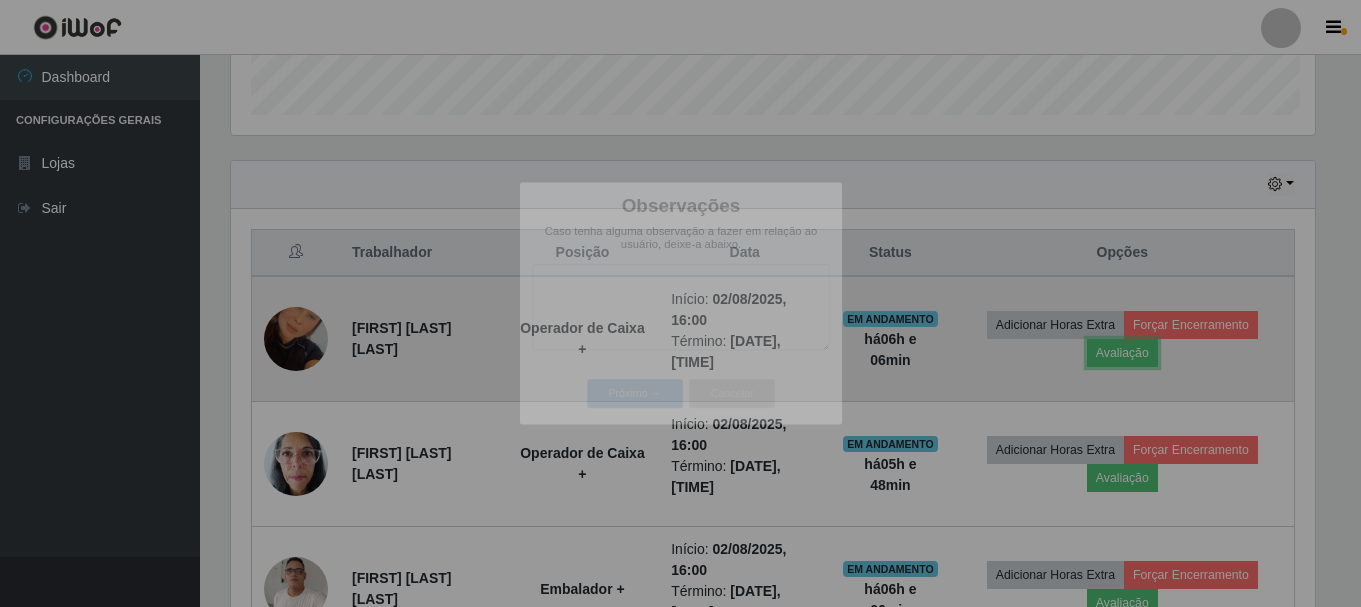 scroll, scrollTop: 999585, scrollLeft: 998901, axis: both 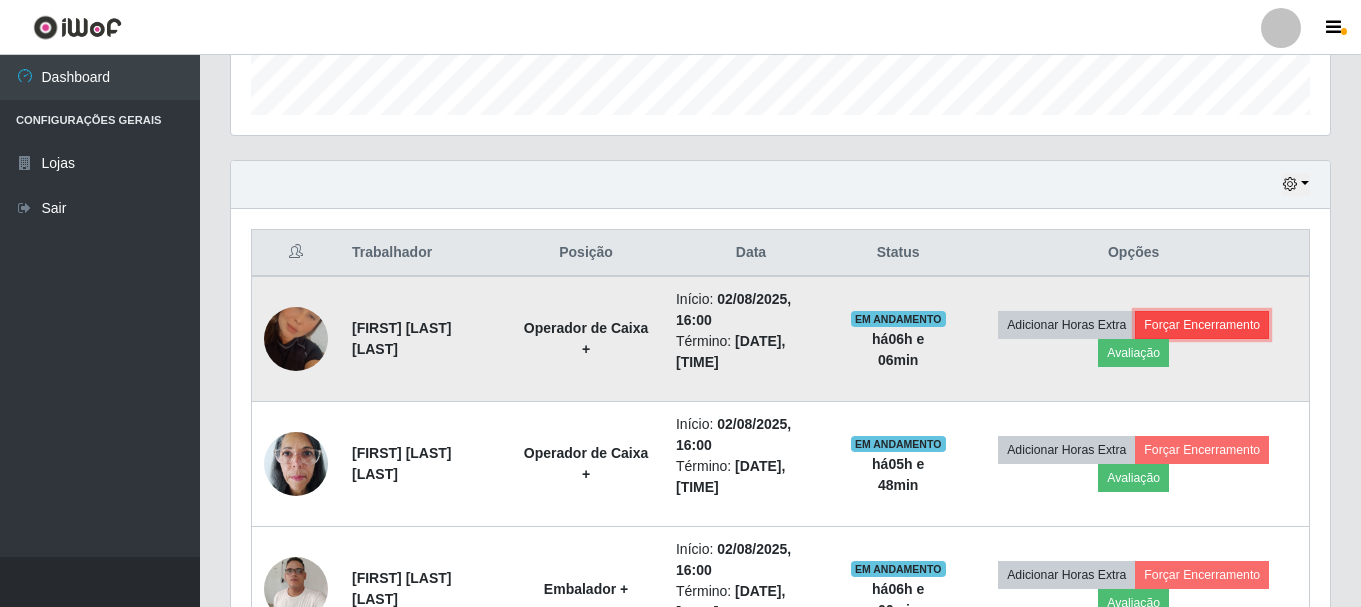 click on "Forçar Encerramento" at bounding box center (1202, 325) 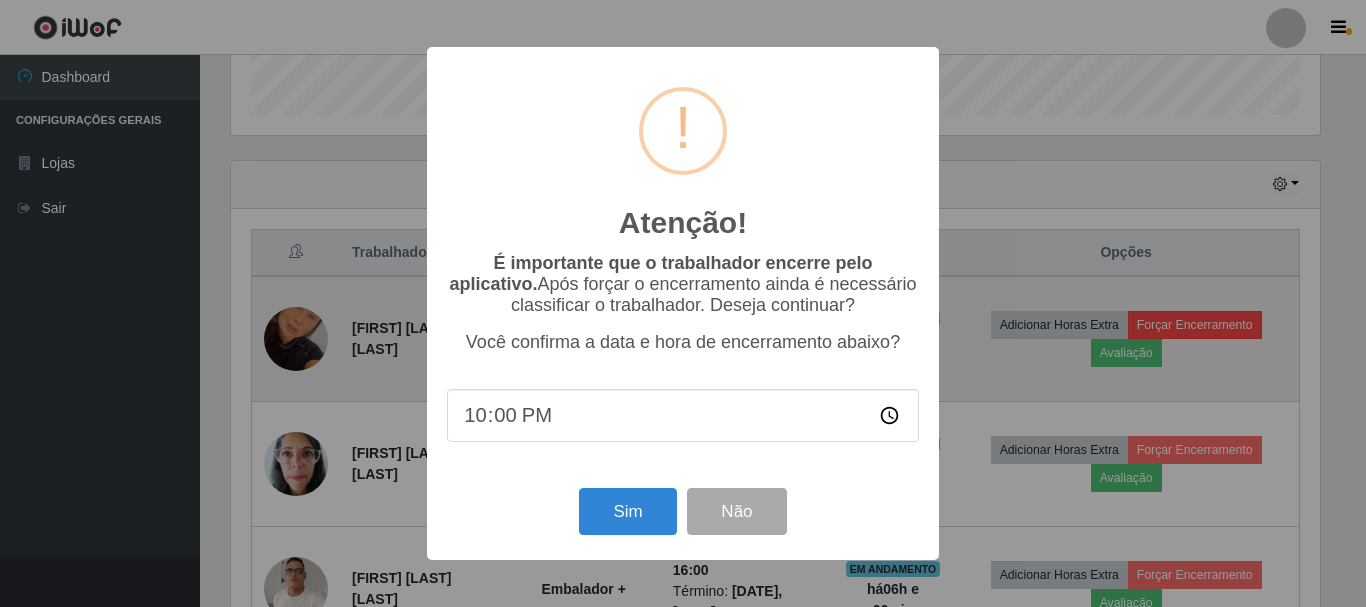 scroll, scrollTop: 999585, scrollLeft: 998911, axis: both 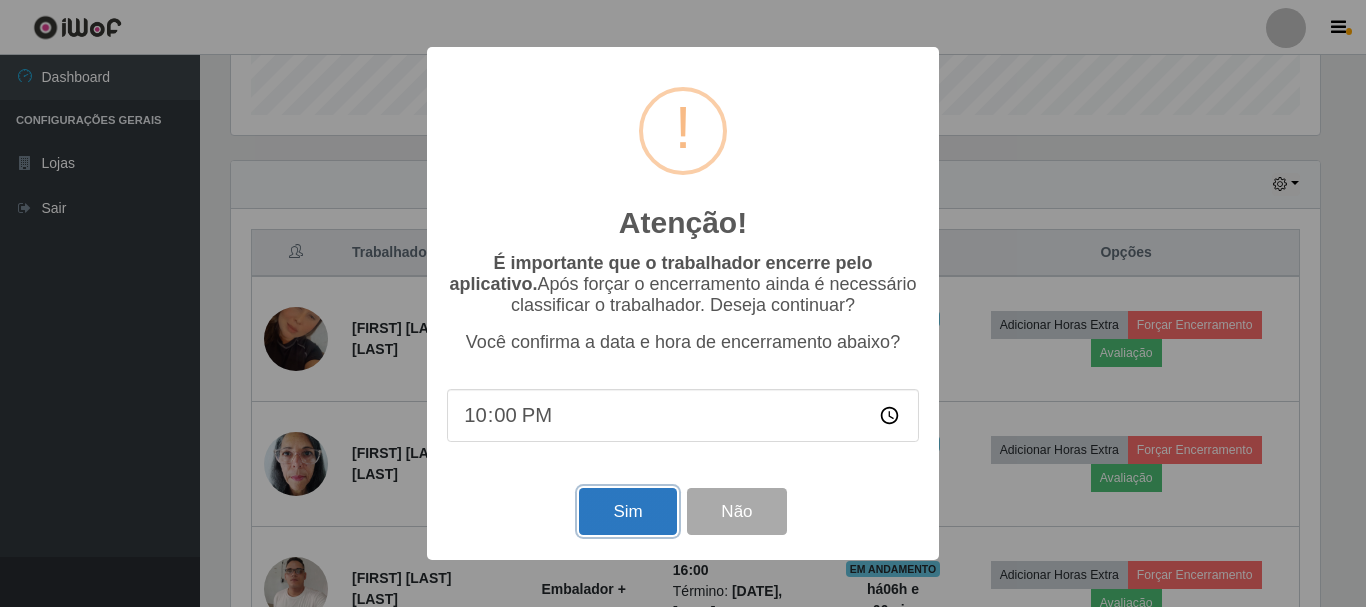 click on "Sim" at bounding box center [627, 511] 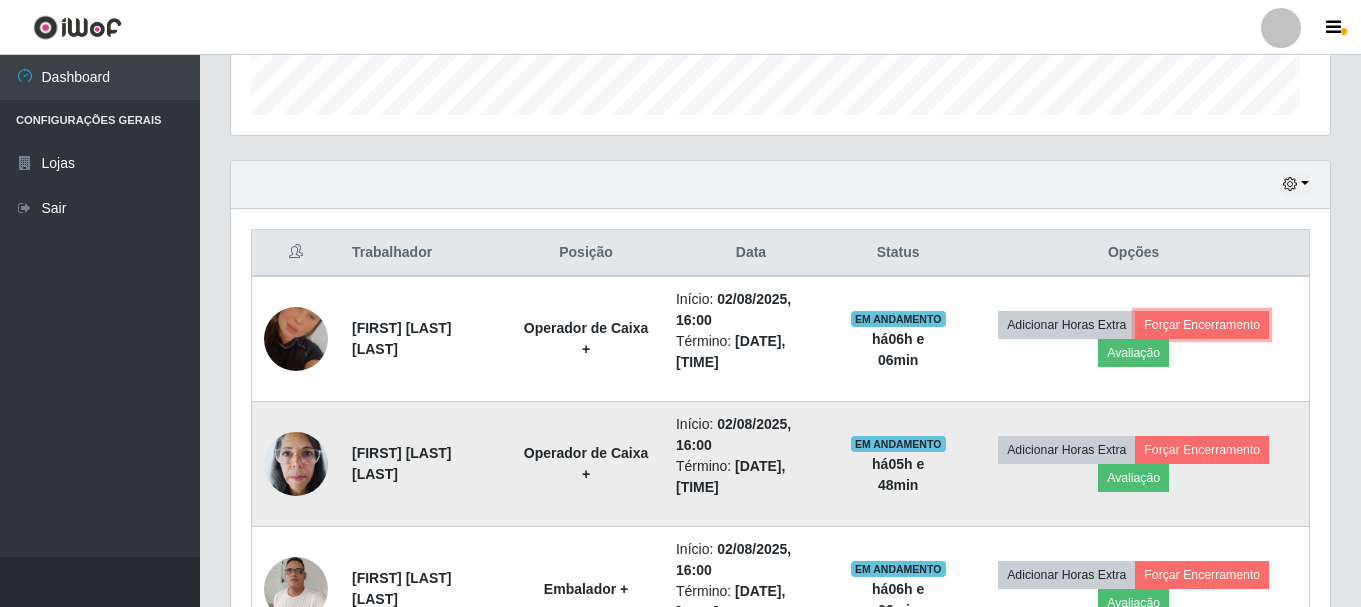 scroll, scrollTop: 999585, scrollLeft: 998901, axis: both 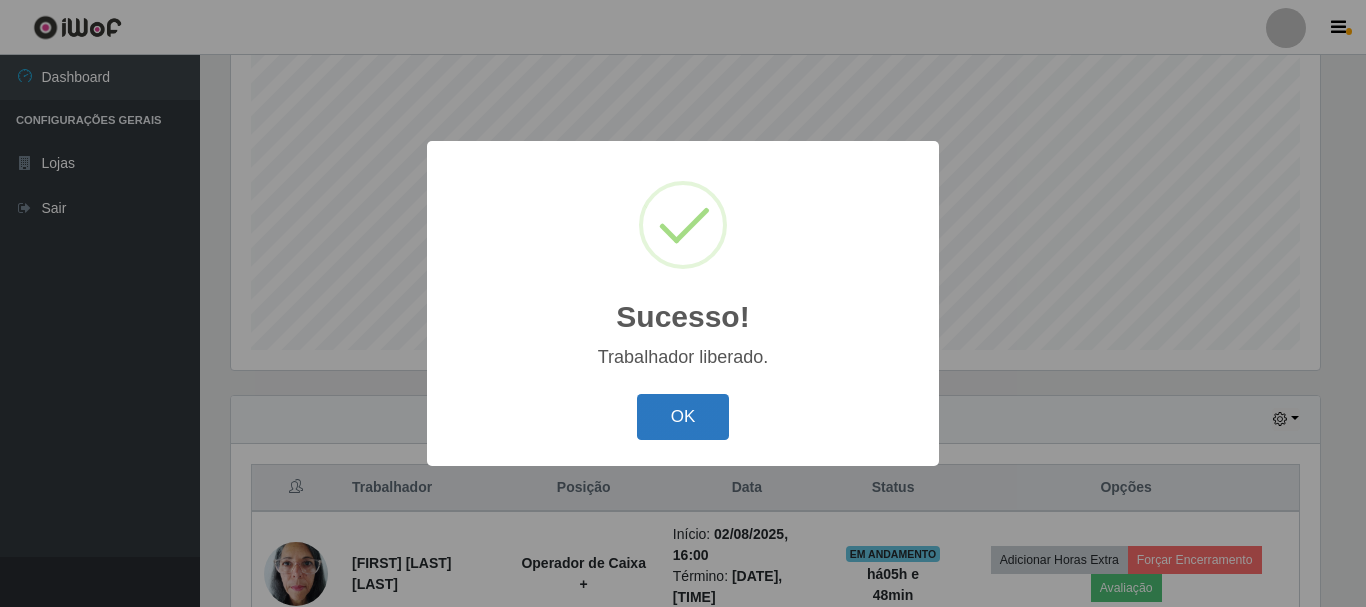 click on "OK" at bounding box center (683, 417) 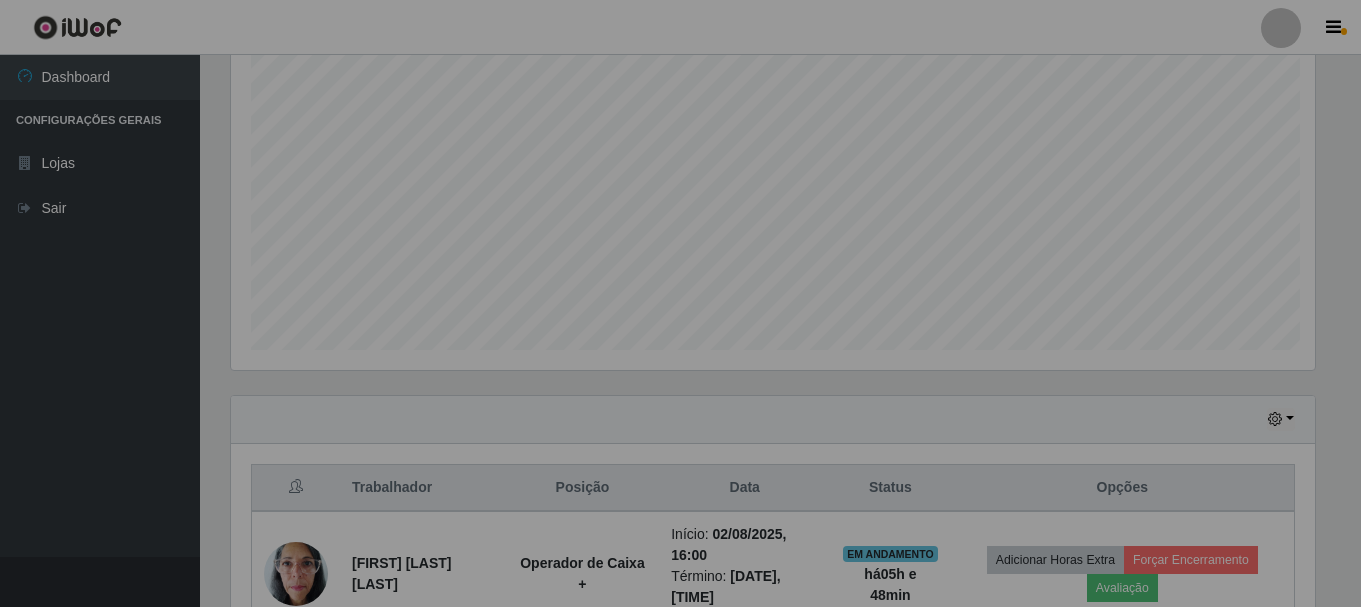 scroll, scrollTop: 999585, scrollLeft: 998901, axis: both 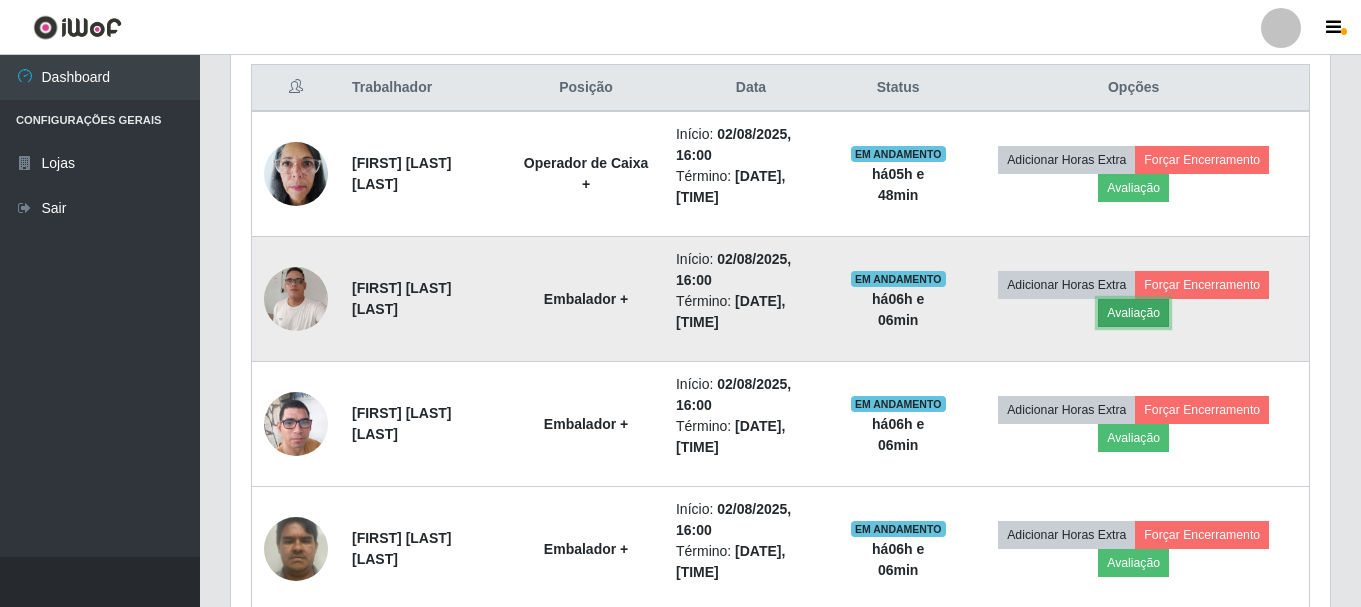 click on "Avaliação" at bounding box center (1133, 313) 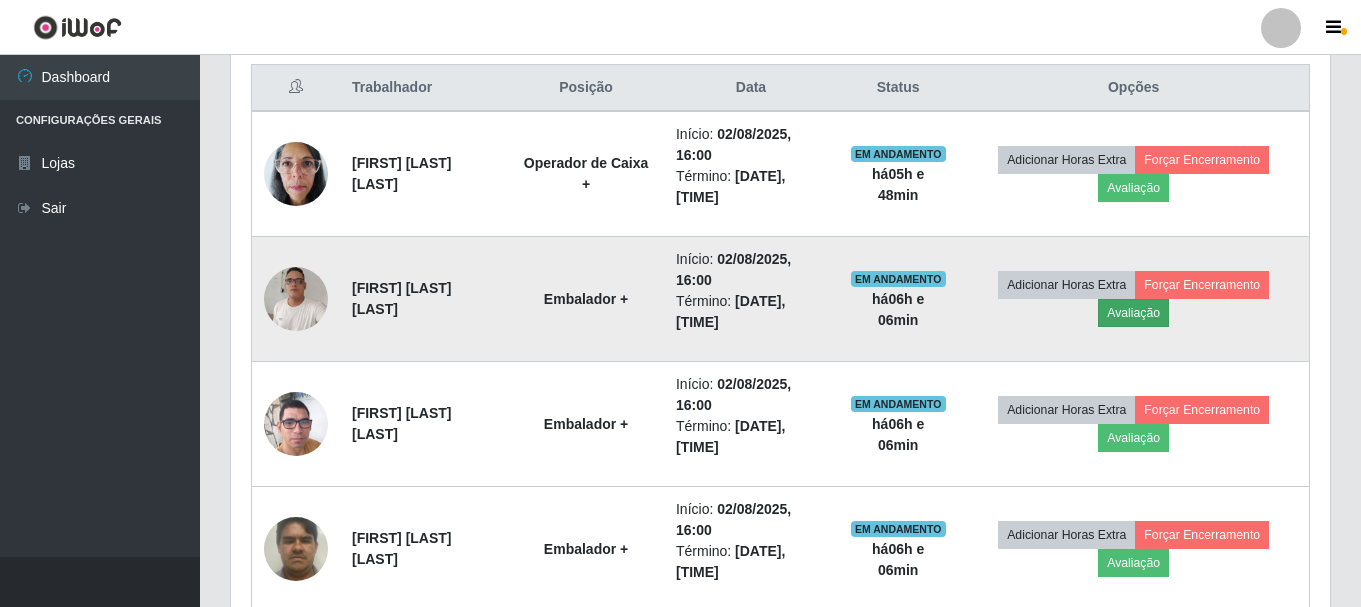 scroll, scrollTop: 999585, scrollLeft: 998911, axis: both 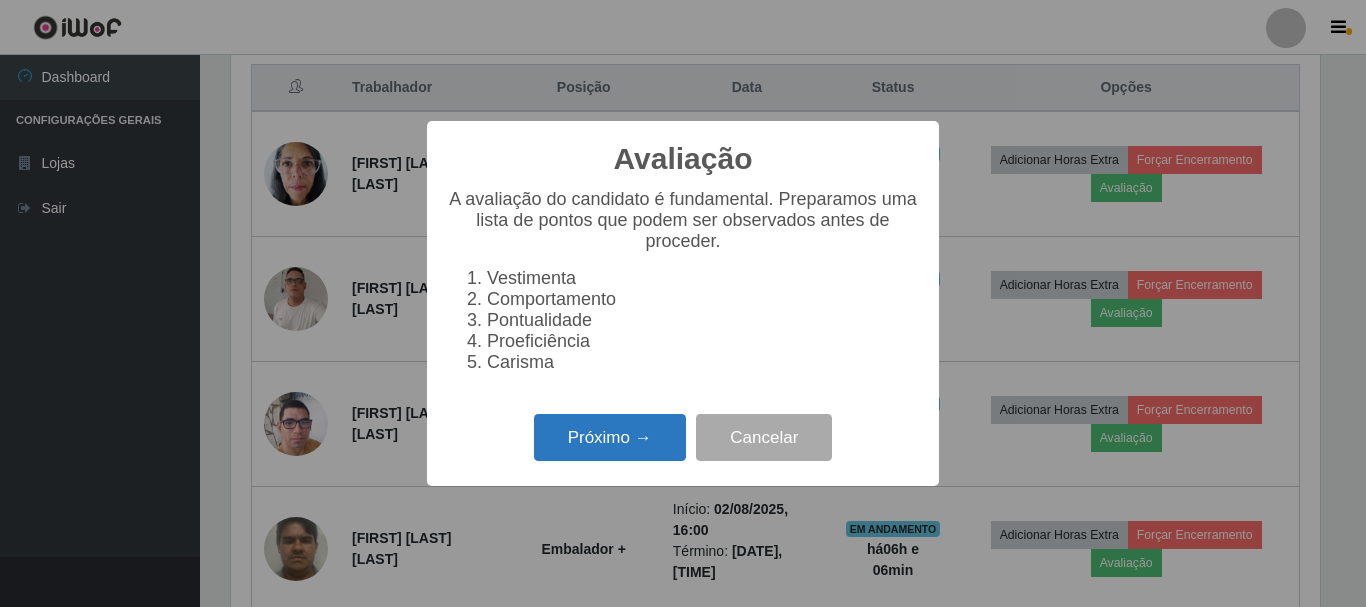 click on "Próximo →" at bounding box center [610, 437] 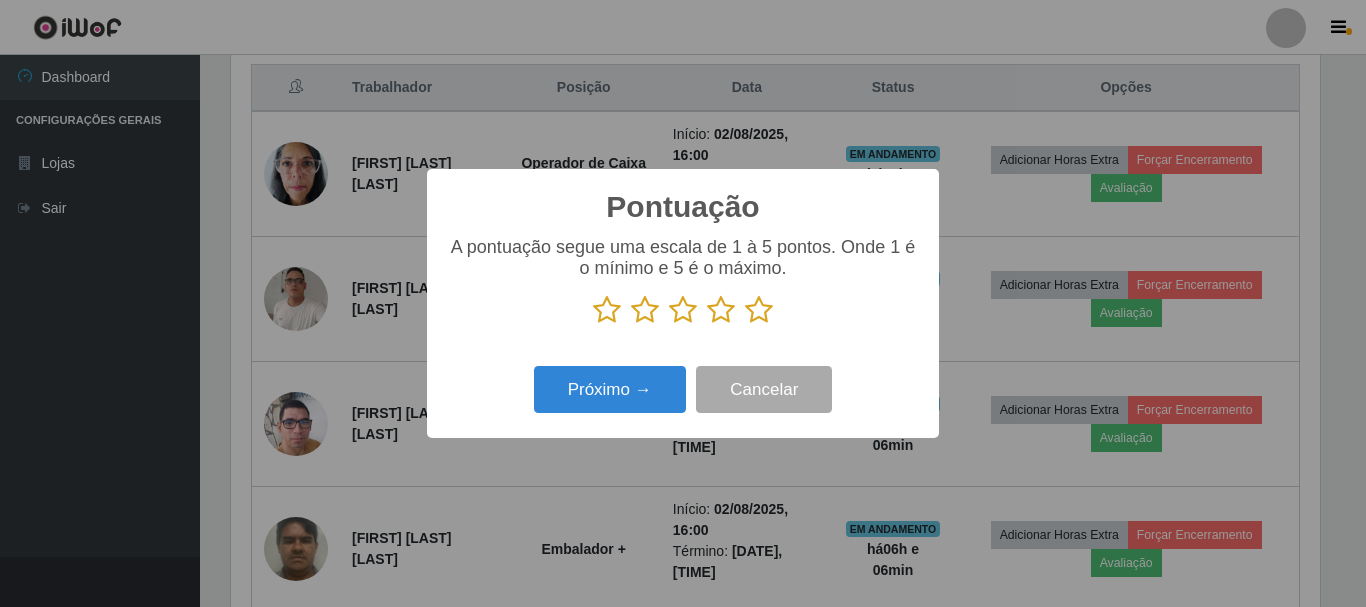 scroll, scrollTop: 999585, scrollLeft: 998911, axis: both 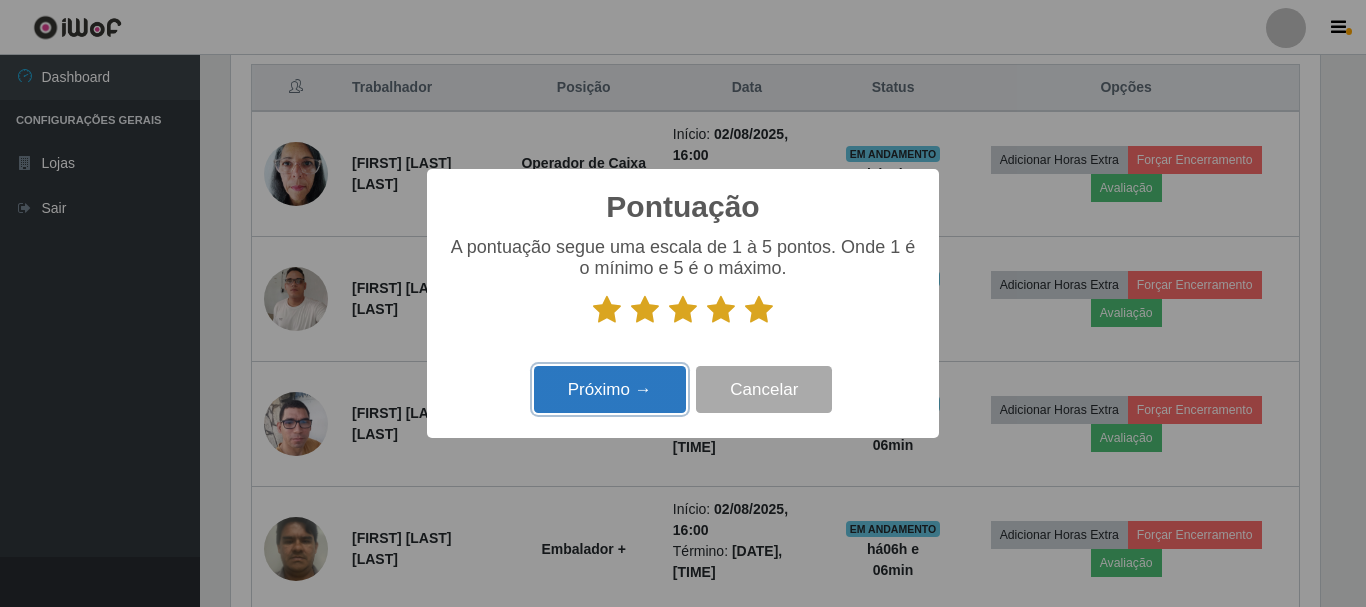 click on "Próximo →" at bounding box center (610, 389) 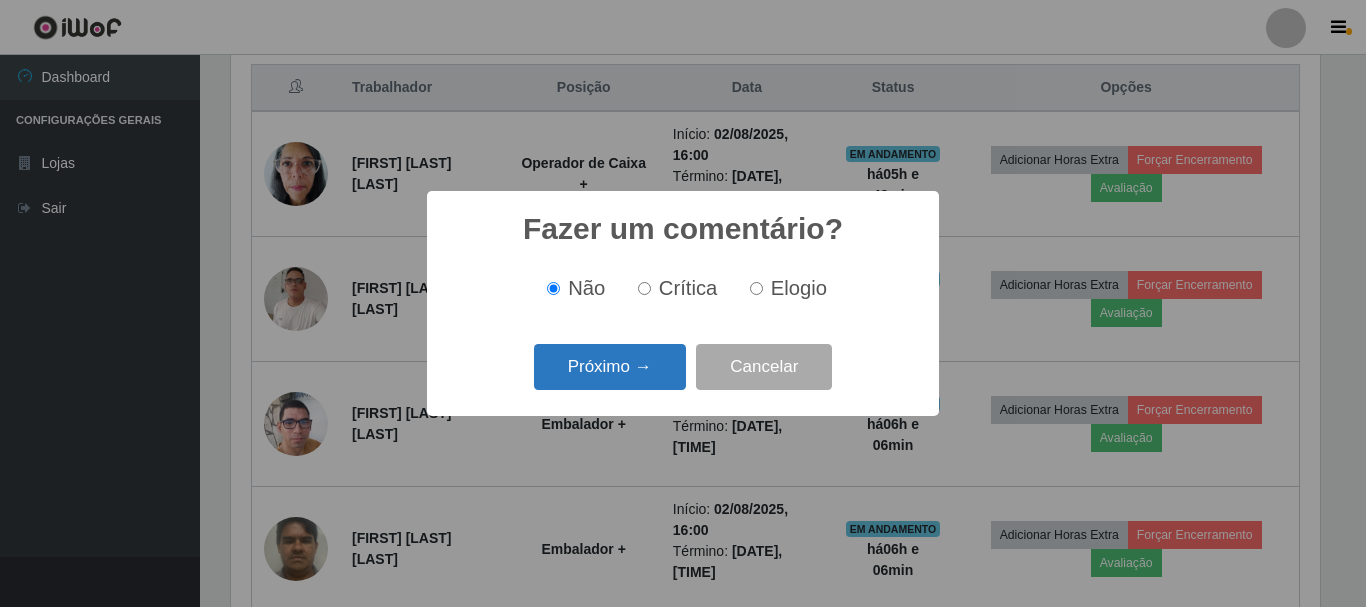 click on "Próximo →" at bounding box center (610, 367) 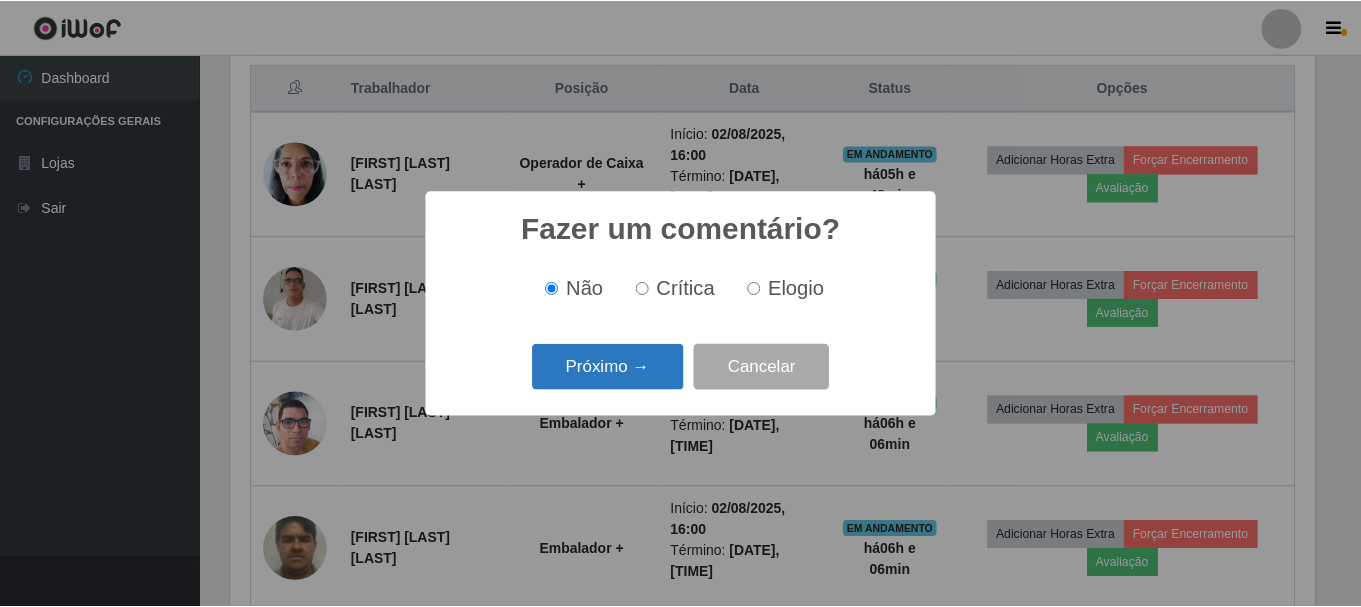scroll, scrollTop: 999585, scrollLeft: 998911, axis: both 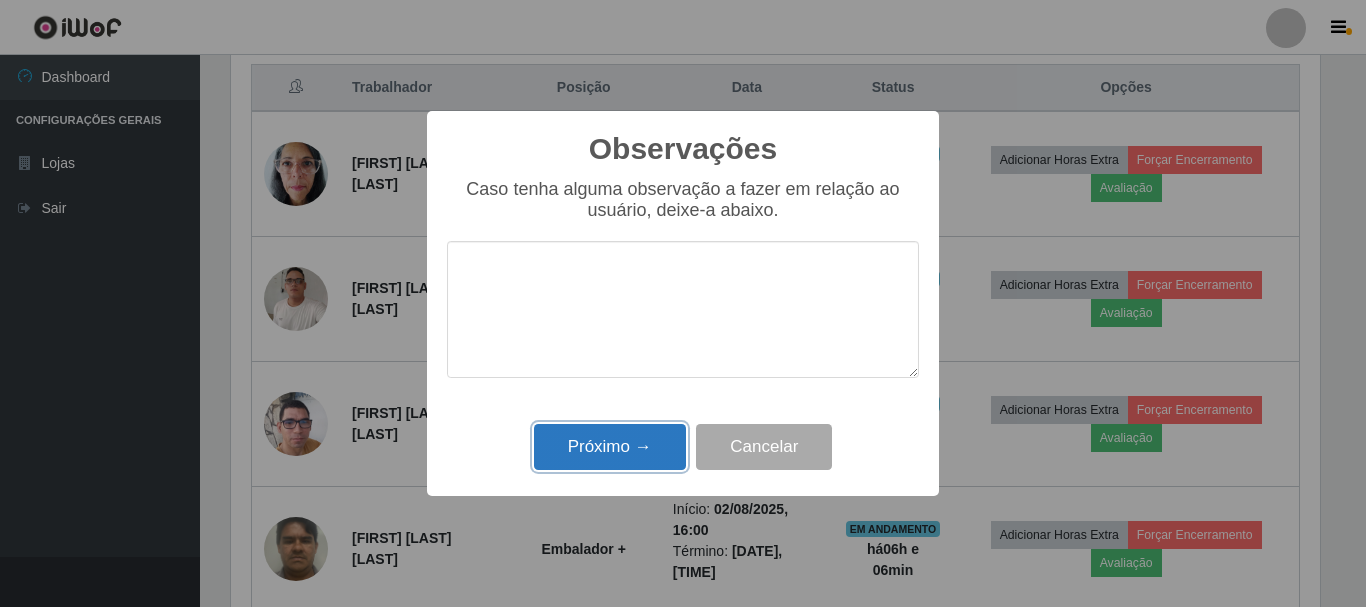 click on "Próximo →" at bounding box center (610, 447) 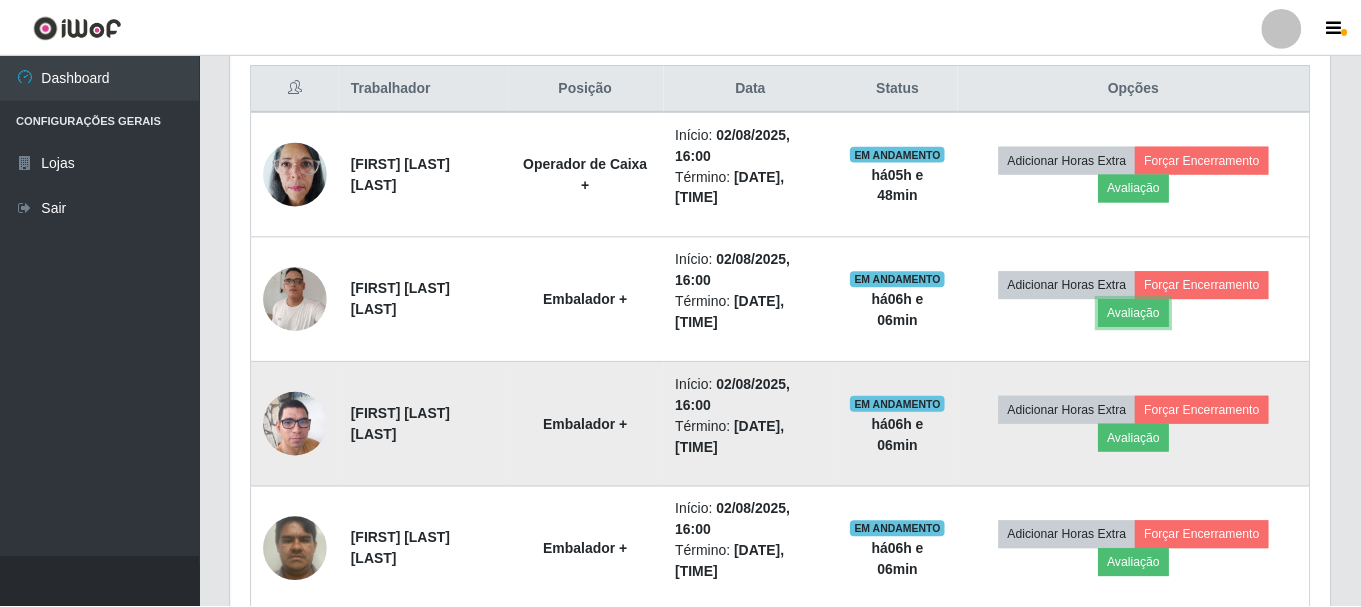 scroll, scrollTop: 999585, scrollLeft: 998901, axis: both 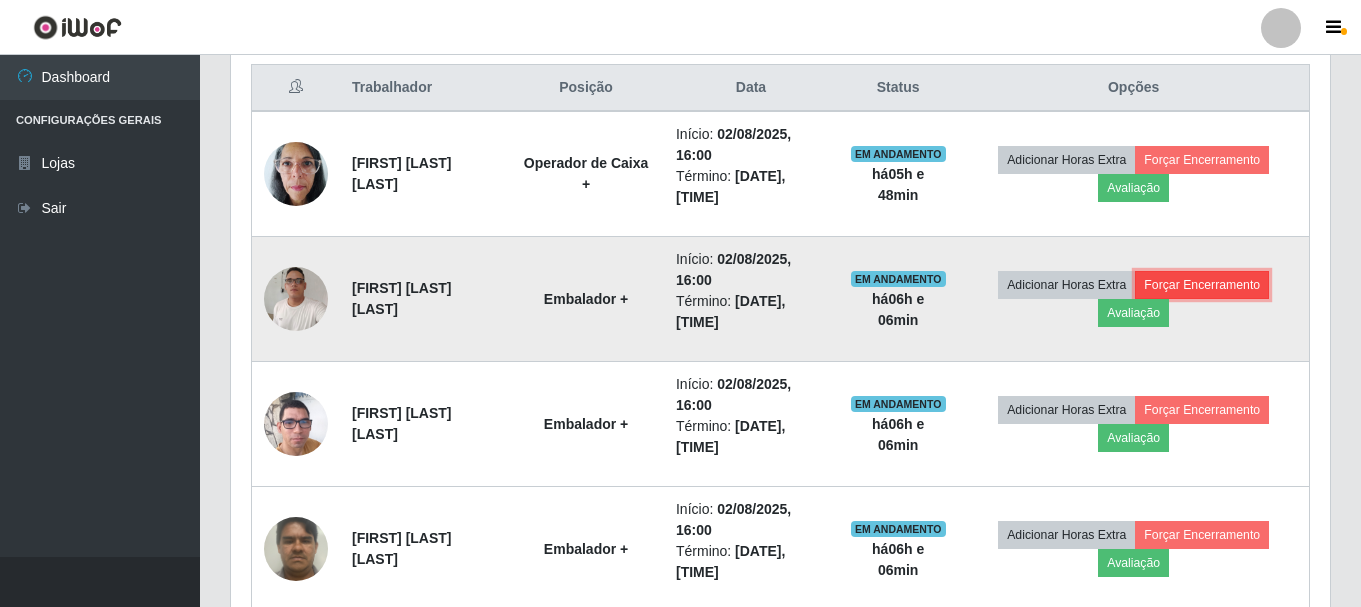click on "Forçar Encerramento" at bounding box center [1202, 285] 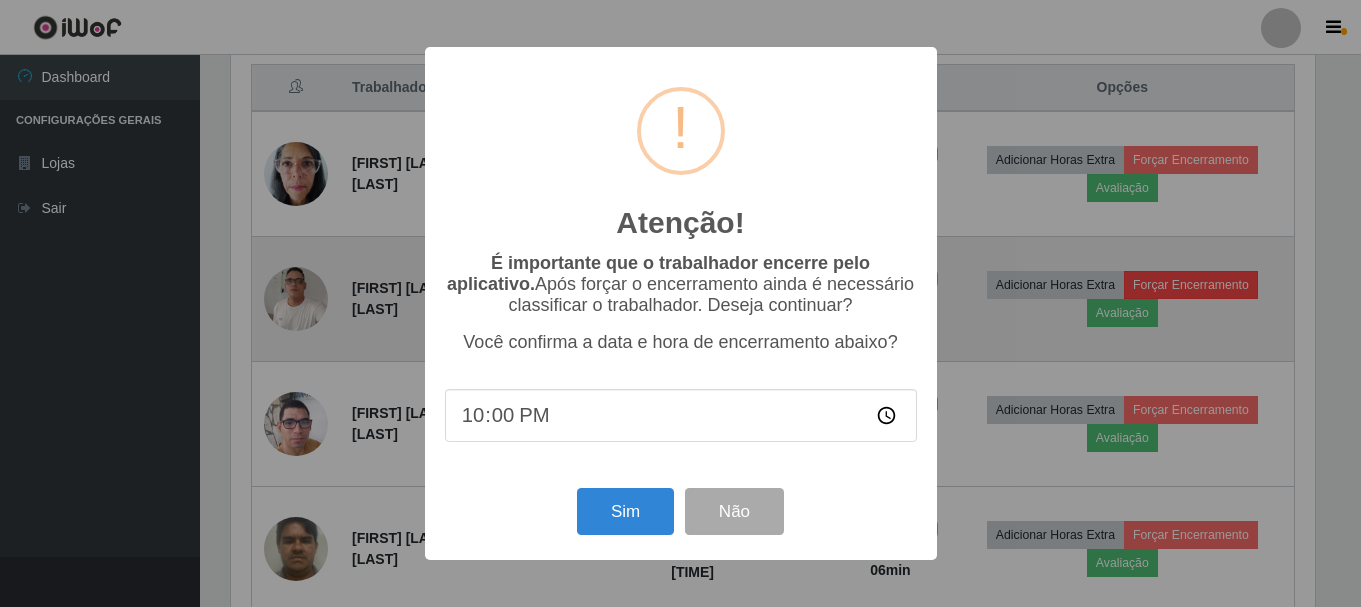 scroll, scrollTop: 999585, scrollLeft: 998911, axis: both 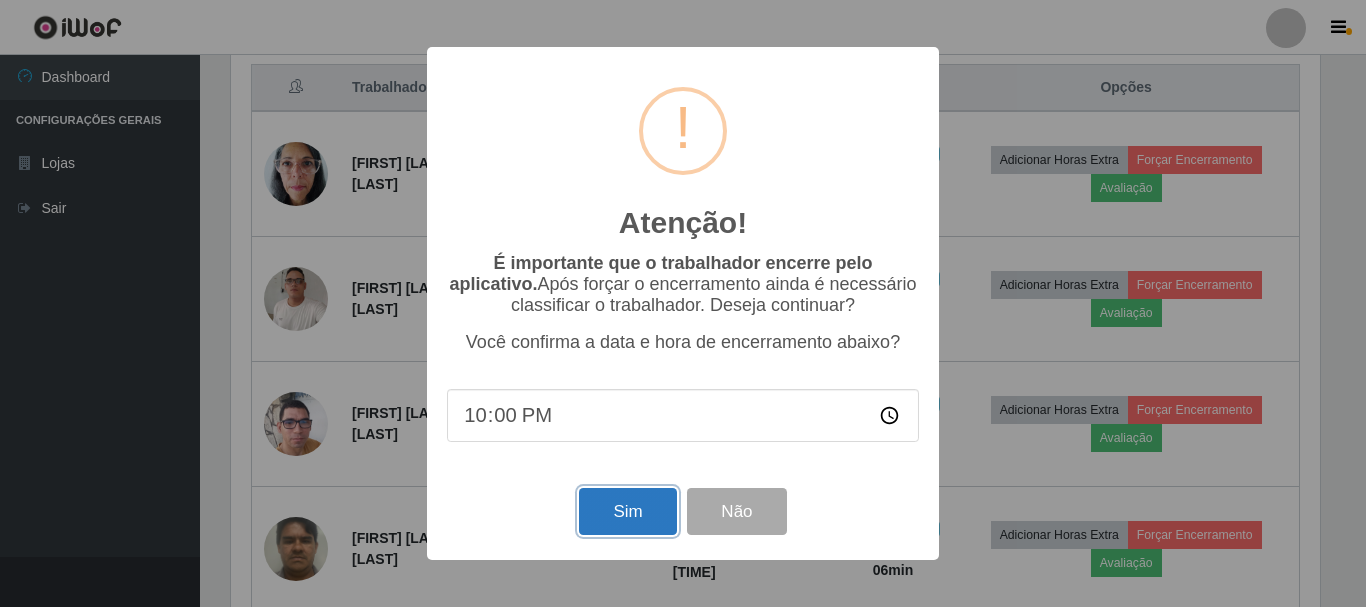 click on "Sim" at bounding box center (627, 511) 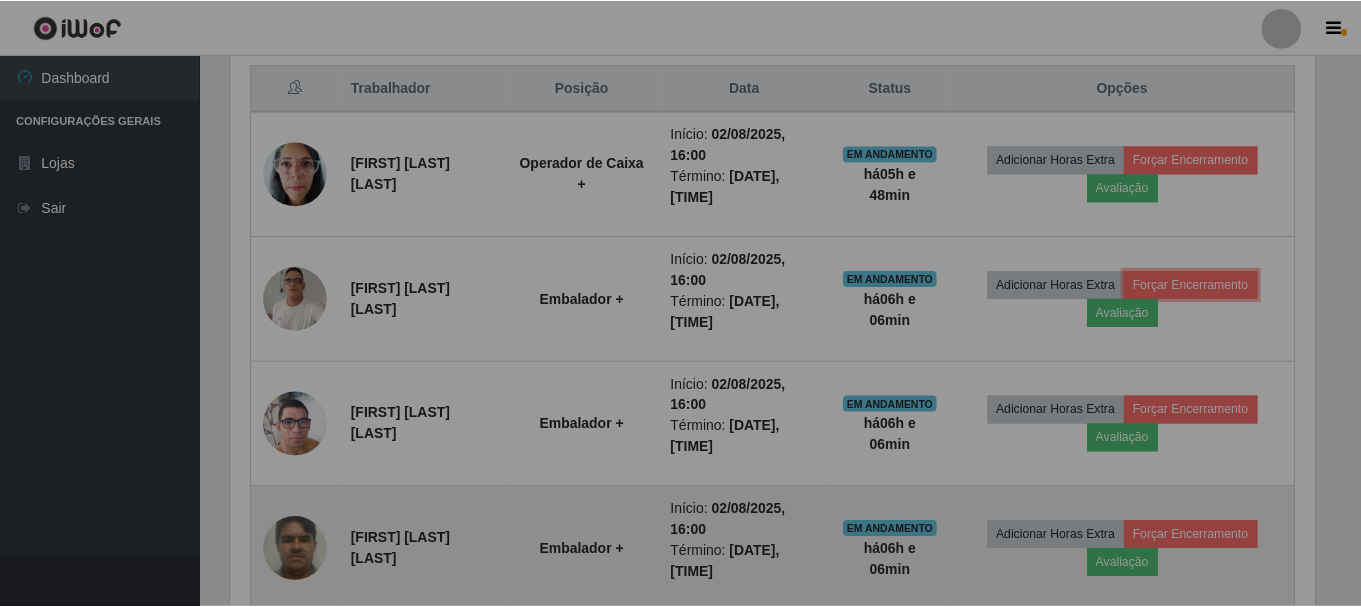 scroll, scrollTop: 999585, scrollLeft: 998901, axis: both 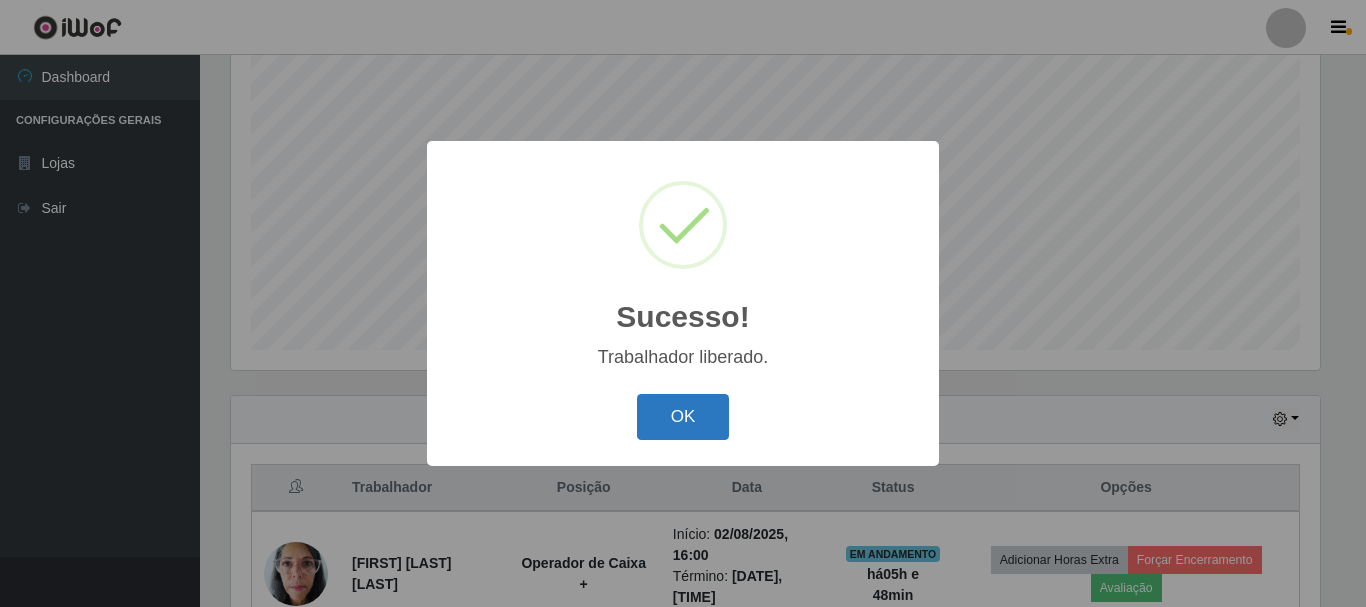 click on "OK" at bounding box center (683, 417) 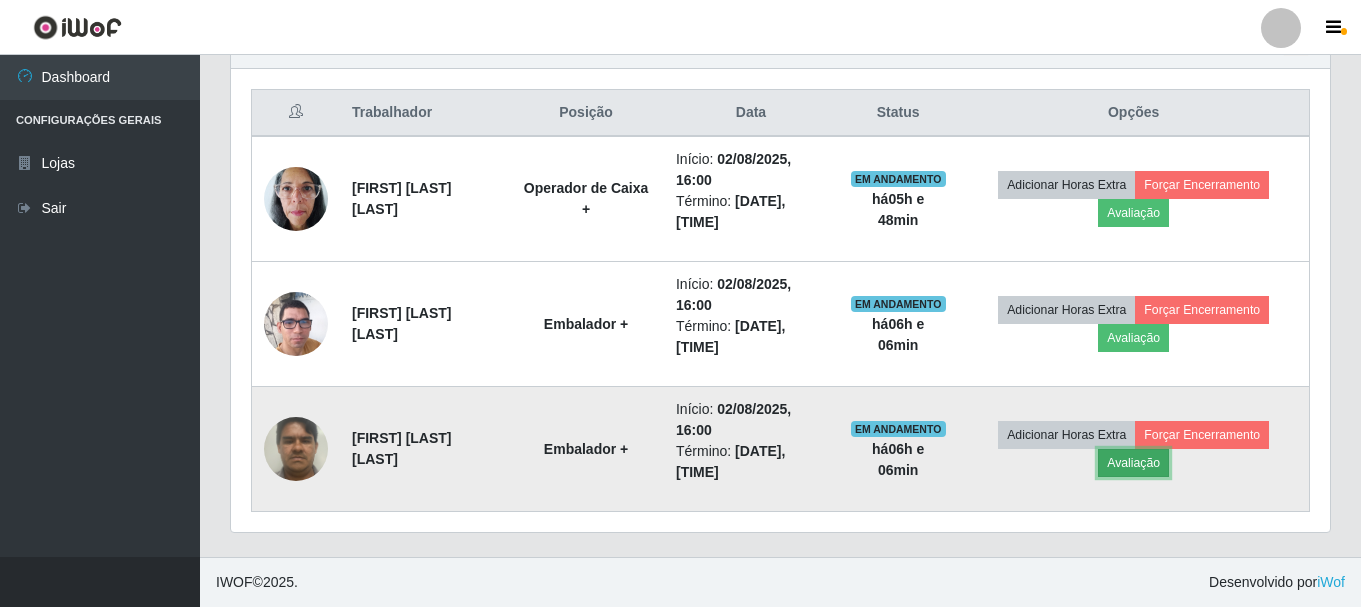 click on "Avaliação" at bounding box center [1133, 463] 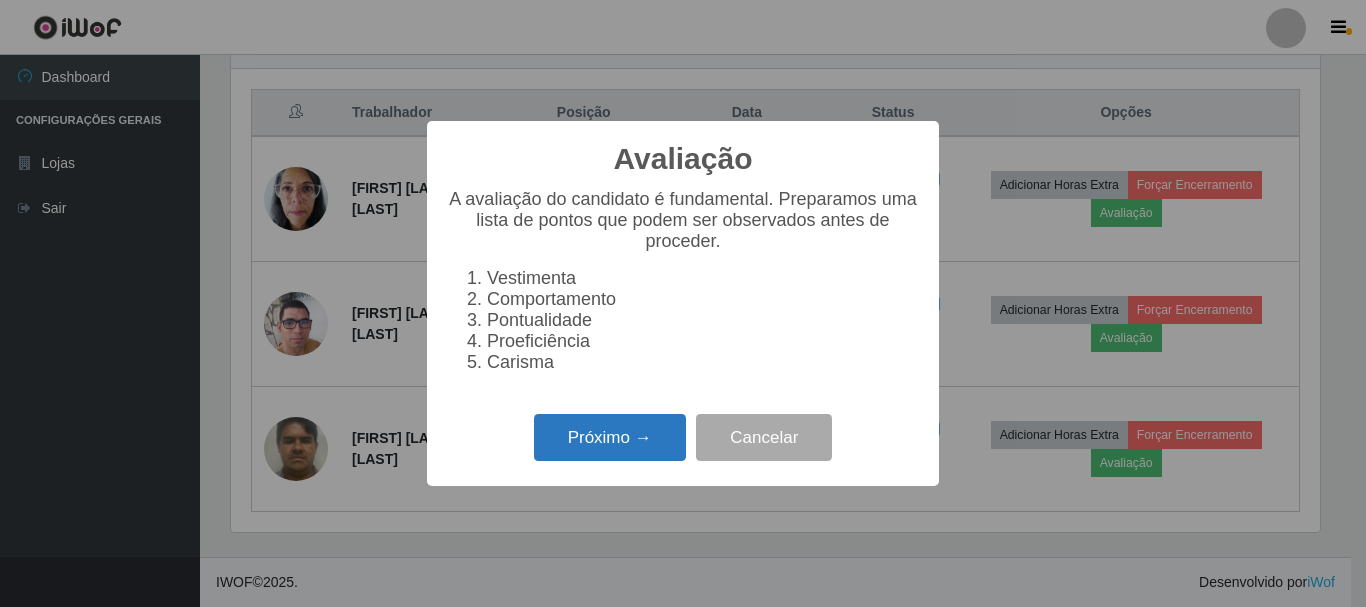 click on "Próximo →" at bounding box center [610, 437] 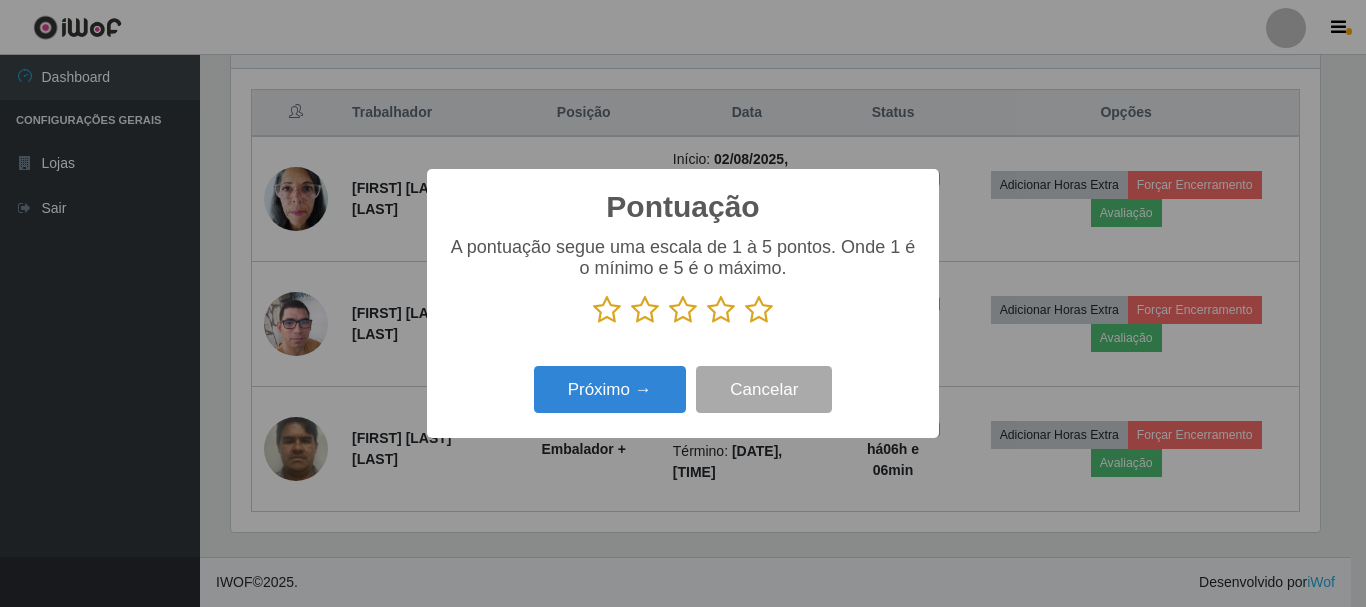 click at bounding box center [759, 310] 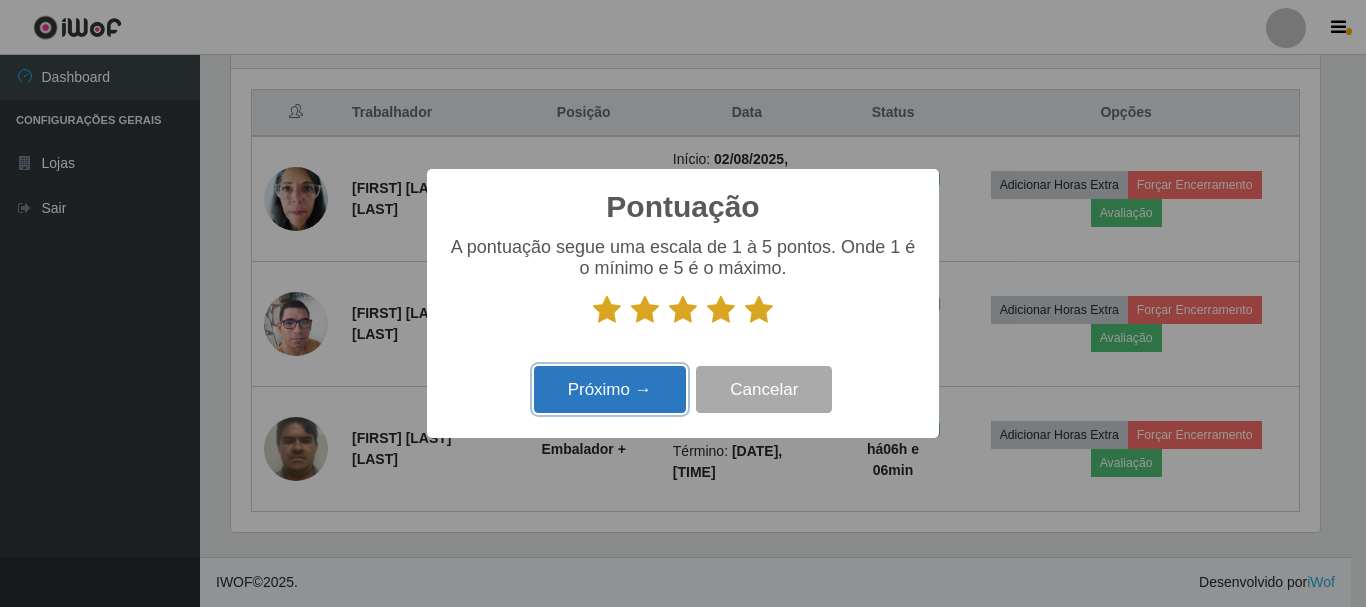 click on "Próximo →" at bounding box center (610, 389) 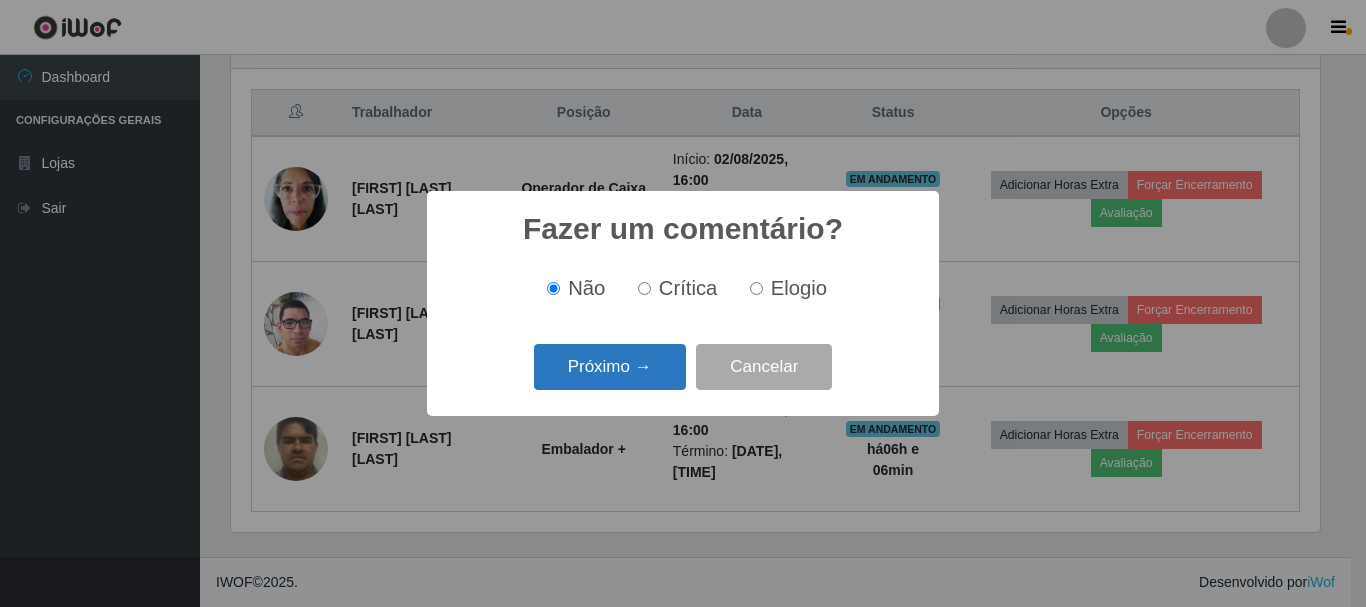 click on "Próximo →" at bounding box center [610, 367] 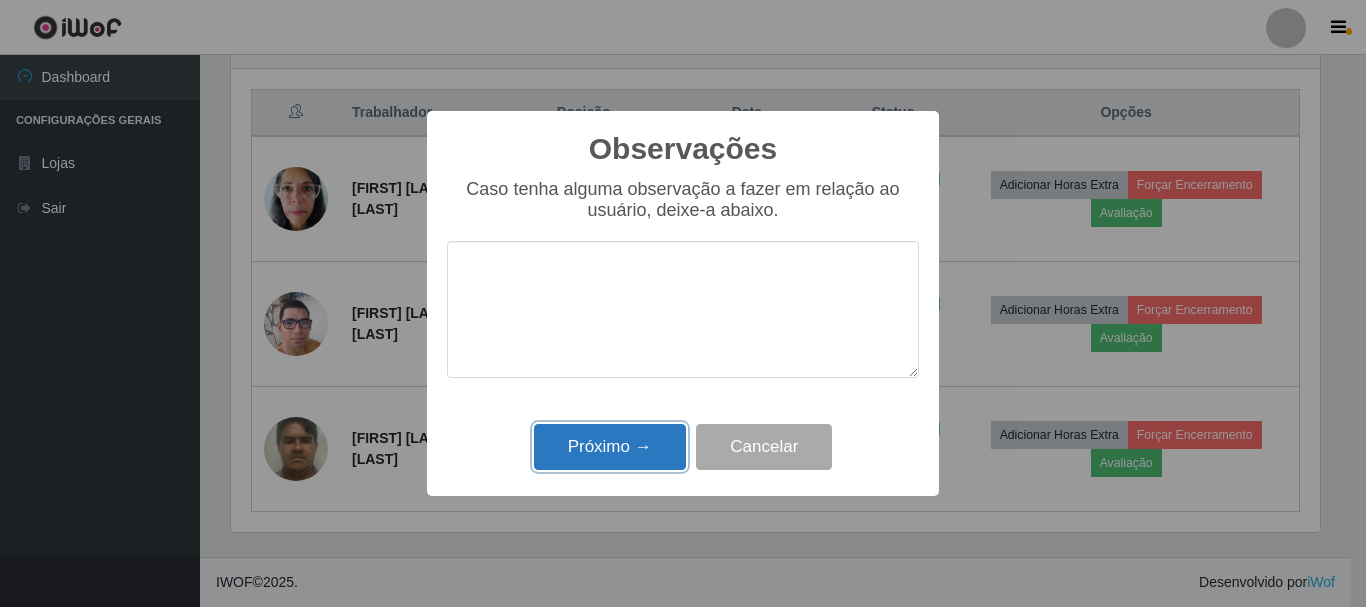 click on "Próximo →" at bounding box center (610, 447) 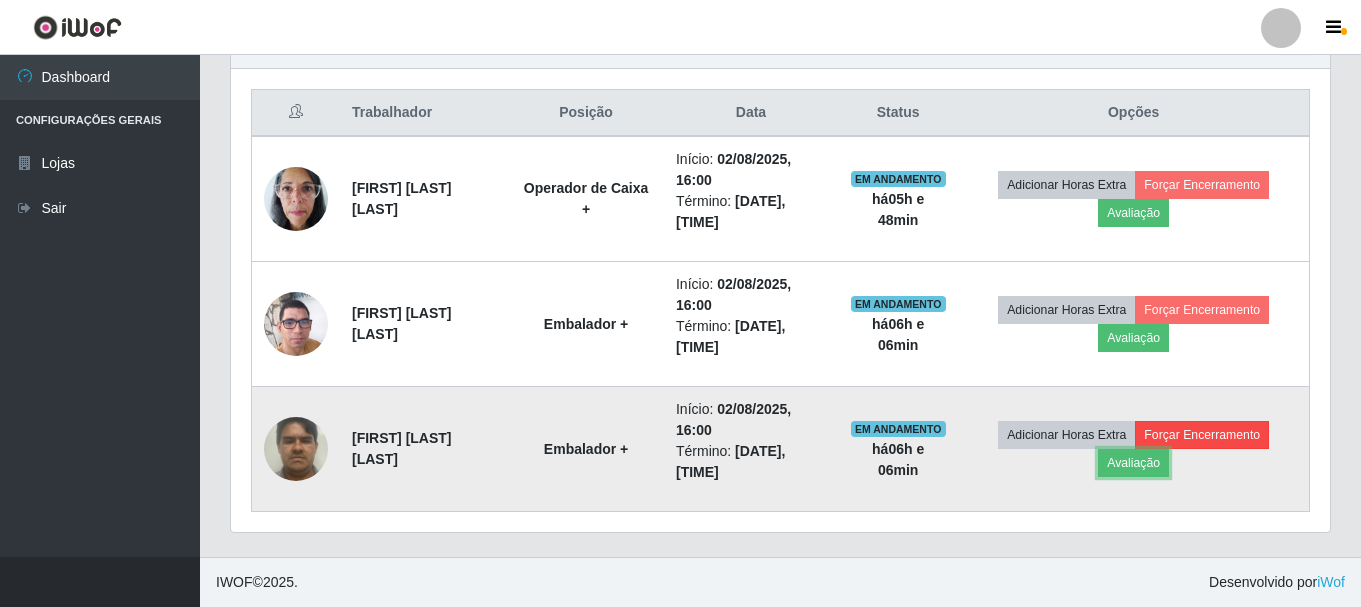 drag, startPoint x: 1156, startPoint y: 458, endPoint x: 1188, endPoint y: 440, distance: 36.71512 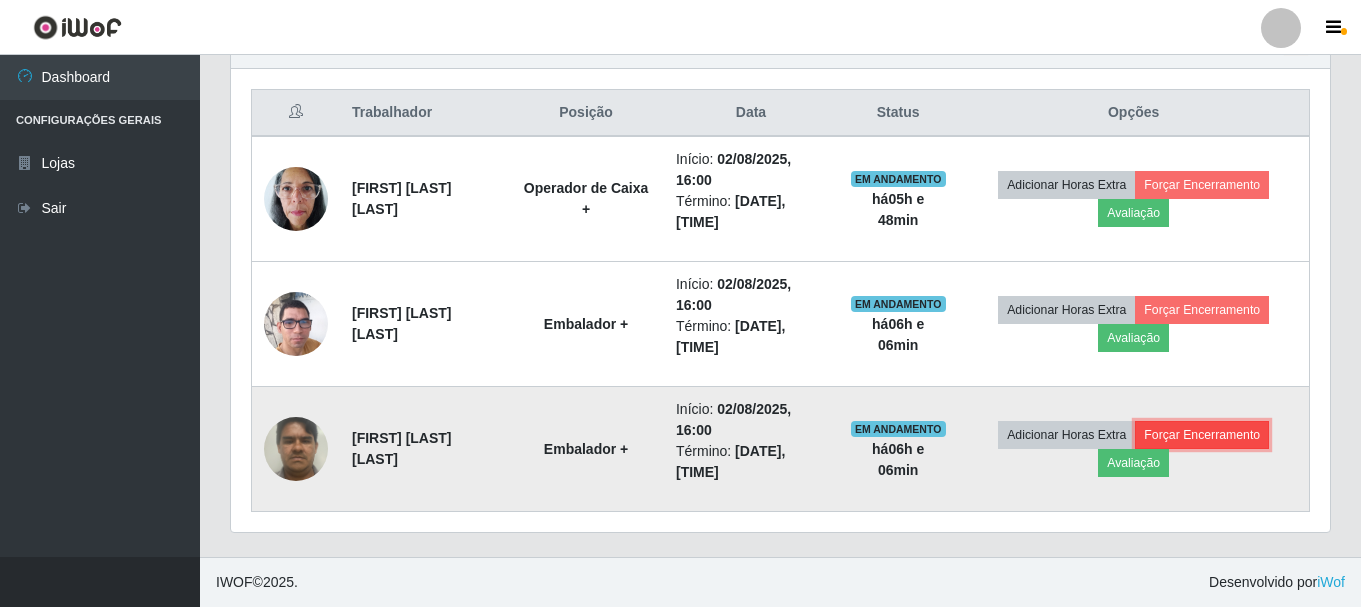 click on "Forçar Encerramento" at bounding box center (1202, 435) 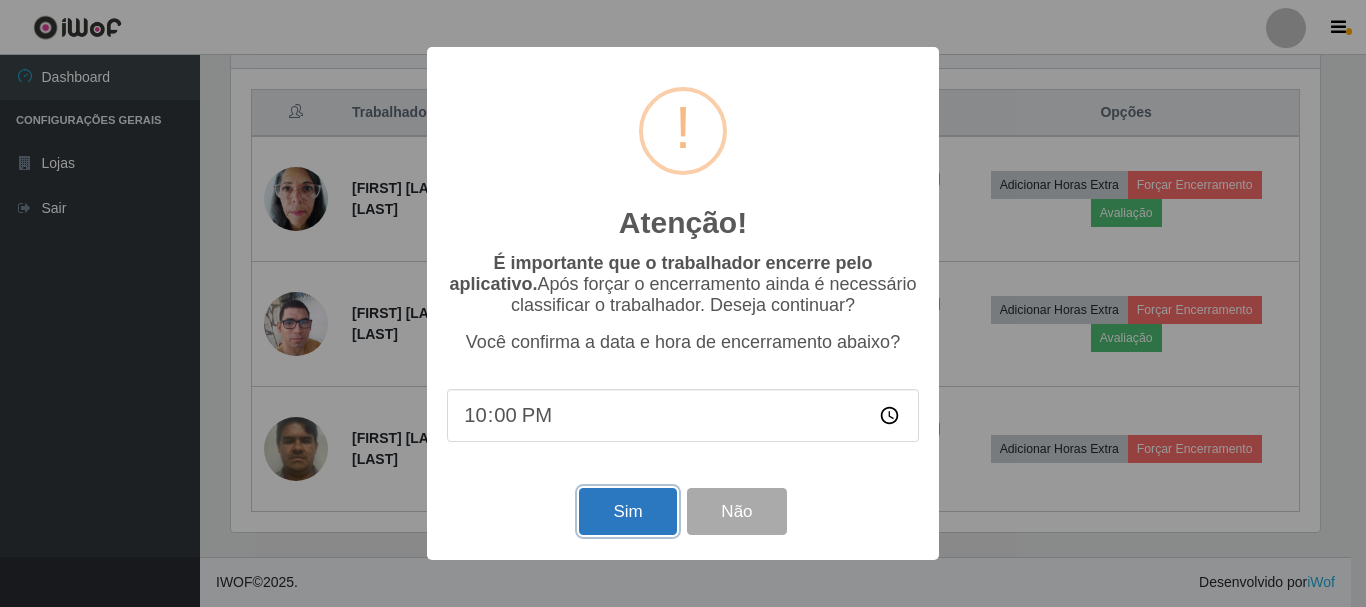 drag, startPoint x: 613, startPoint y: 520, endPoint x: 627, endPoint y: 512, distance: 16.124516 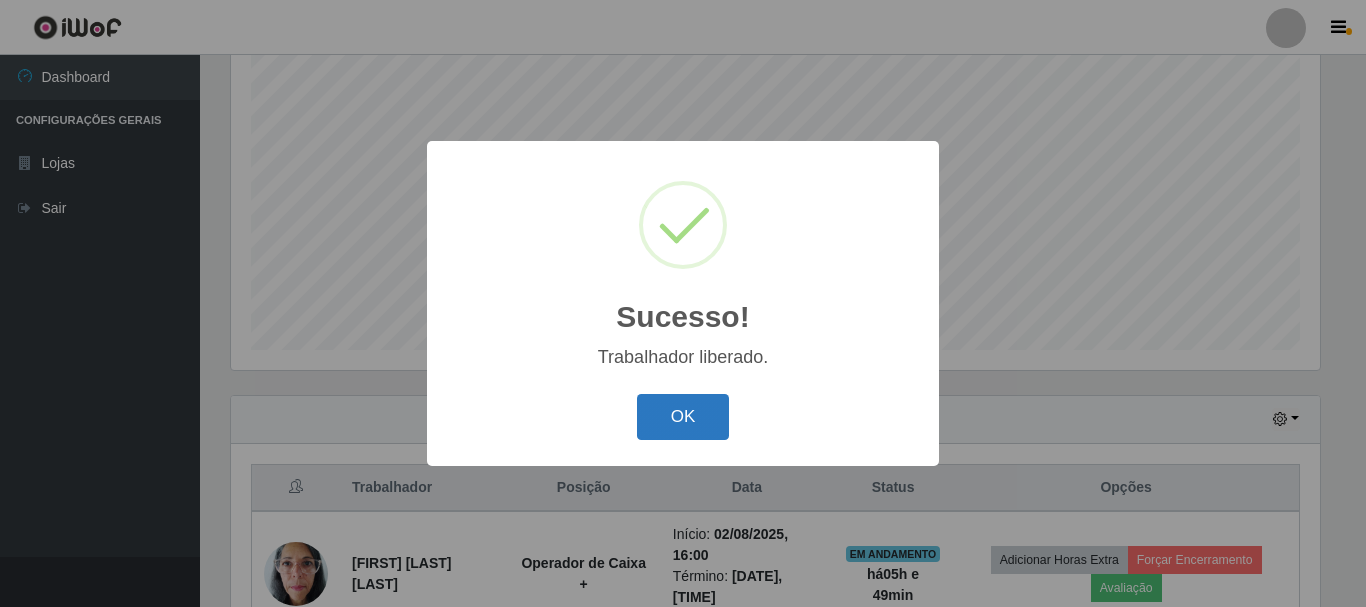 click on "OK" at bounding box center (683, 417) 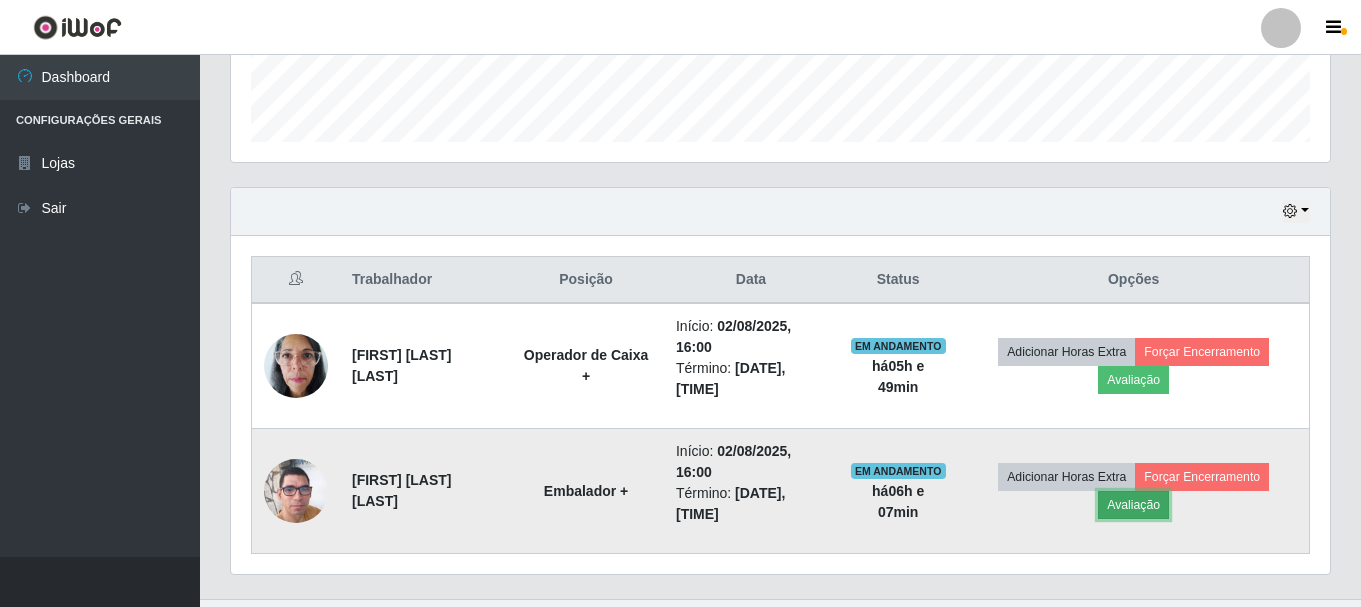 click on "Avaliação" at bounding box center [1133, 505] 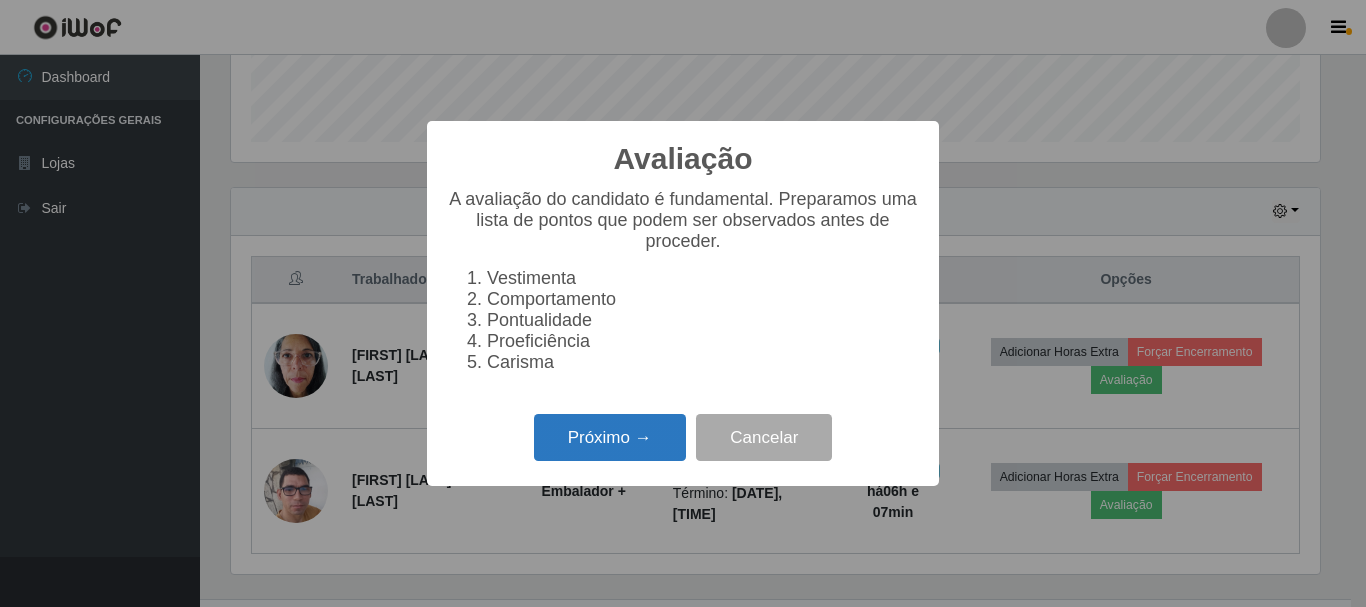 click on "Próximo →" at bounding box center (610, 437) 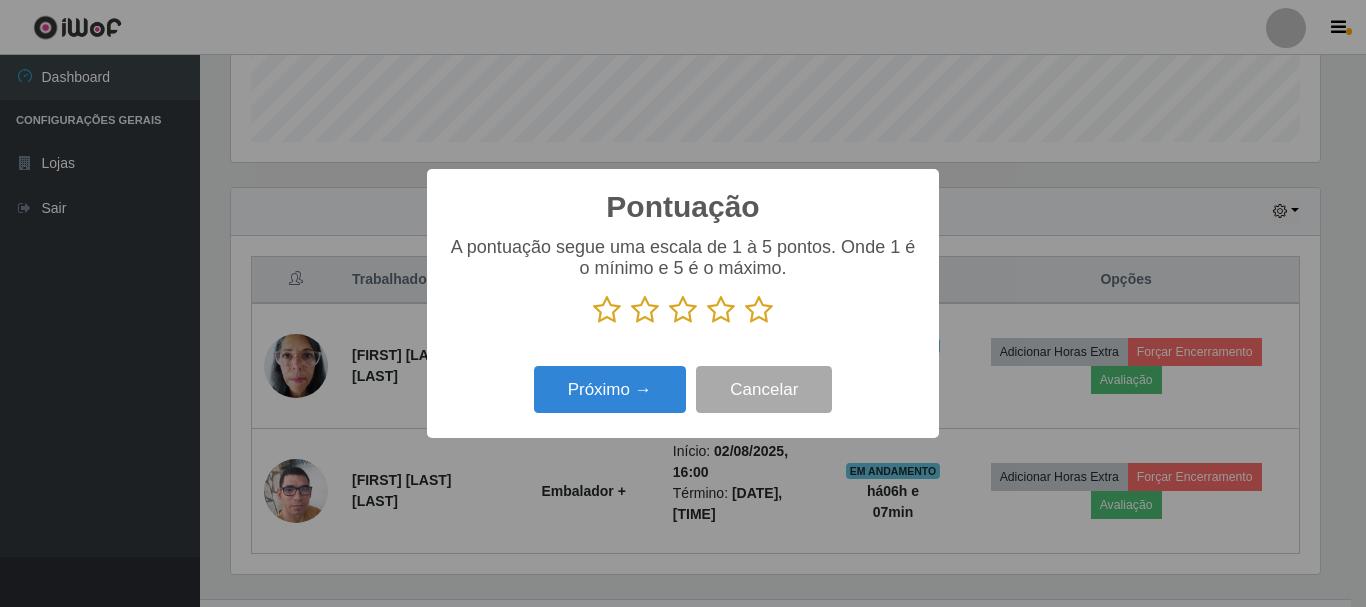 click at bounding box center (759, 310) 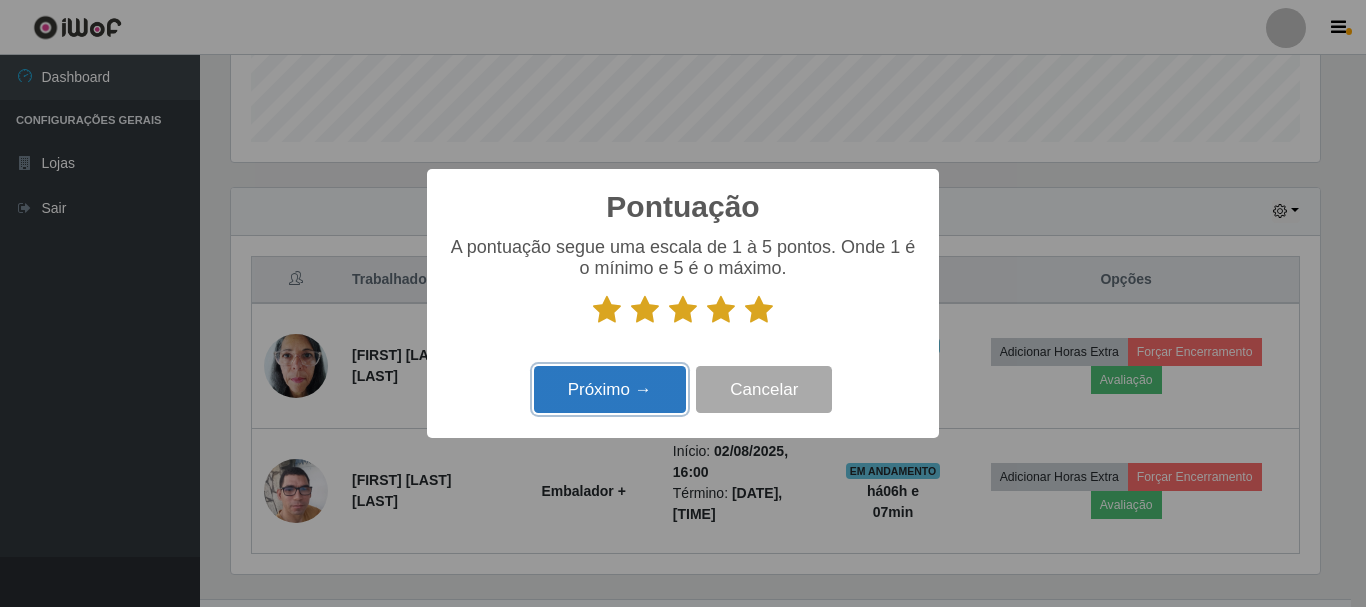 click on "Próximo →" at bounding box center (610, 389) 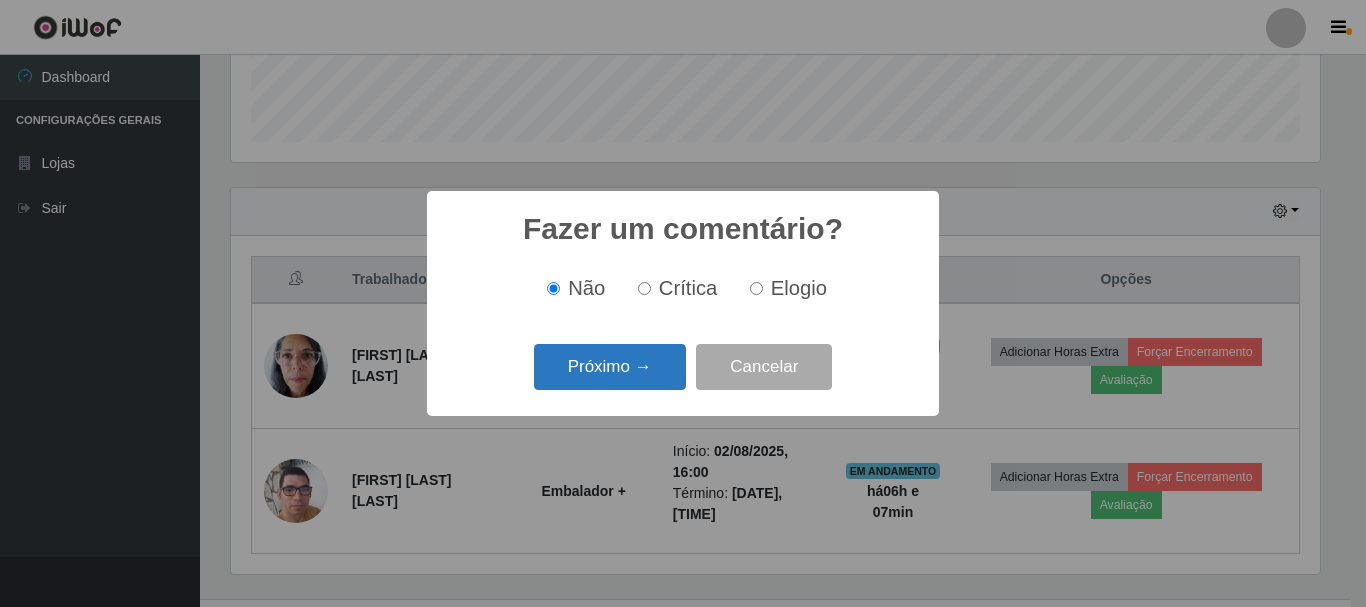 click on "Próximo →" at bounding box center [610, 367] 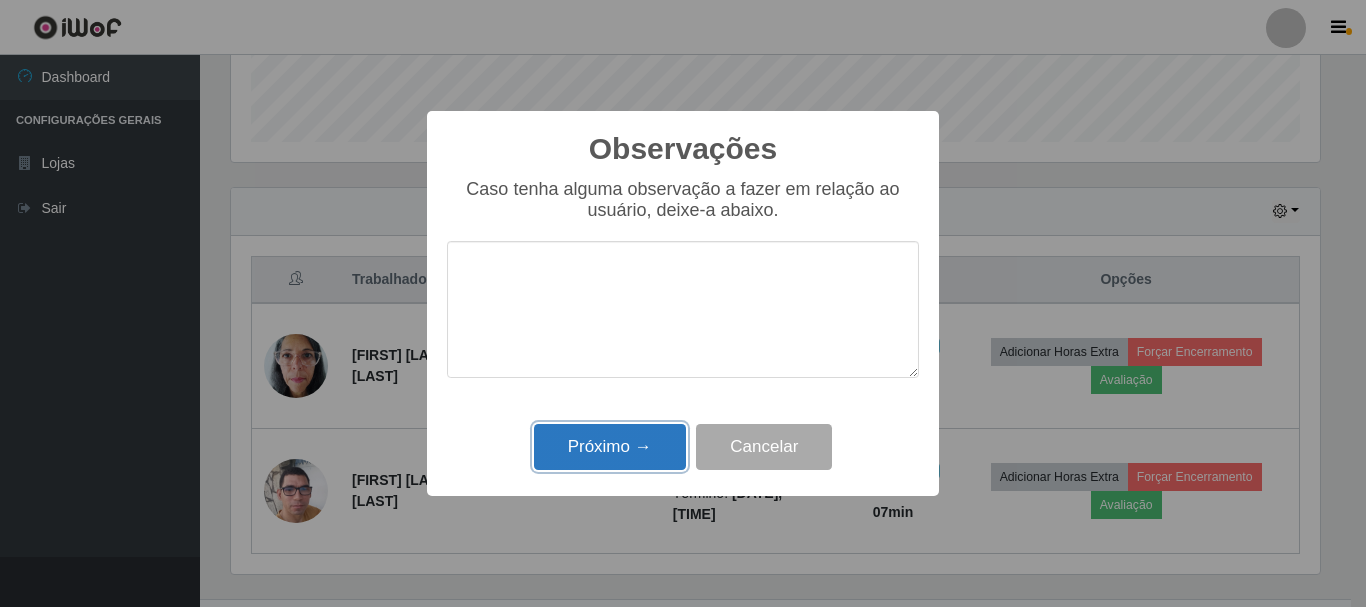 click on "Próximo →" at bounding box center [610, 447] 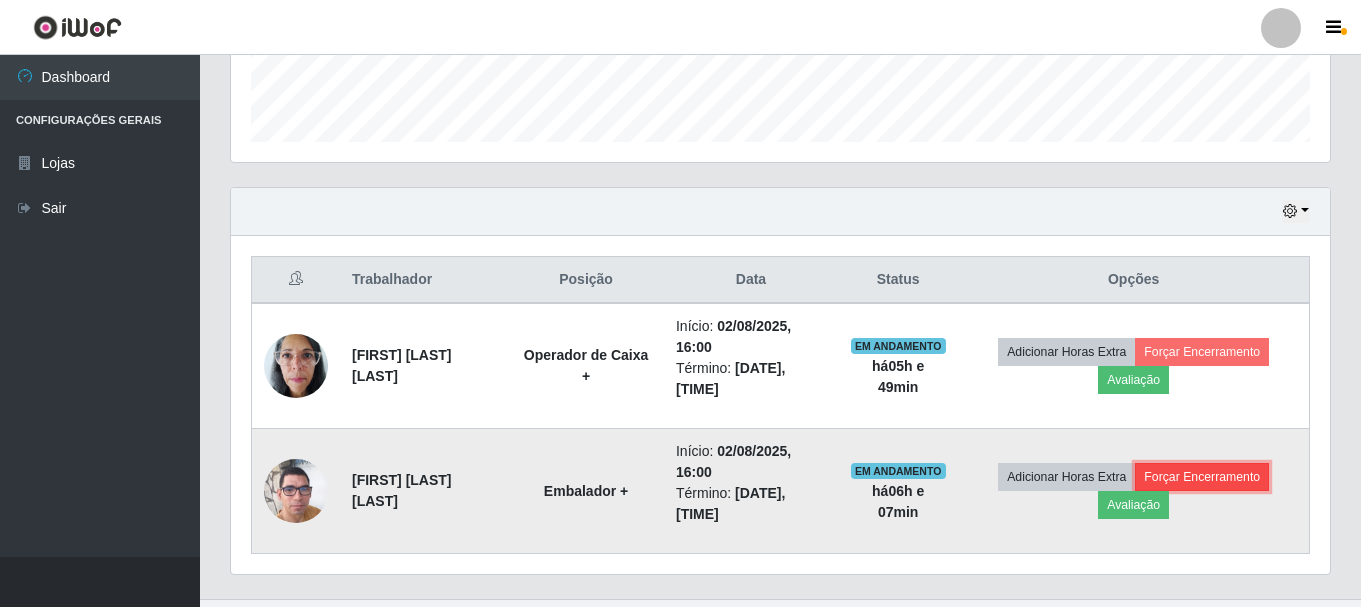 click on "Forçar Encerramento" at bounding box center [1202, 477] 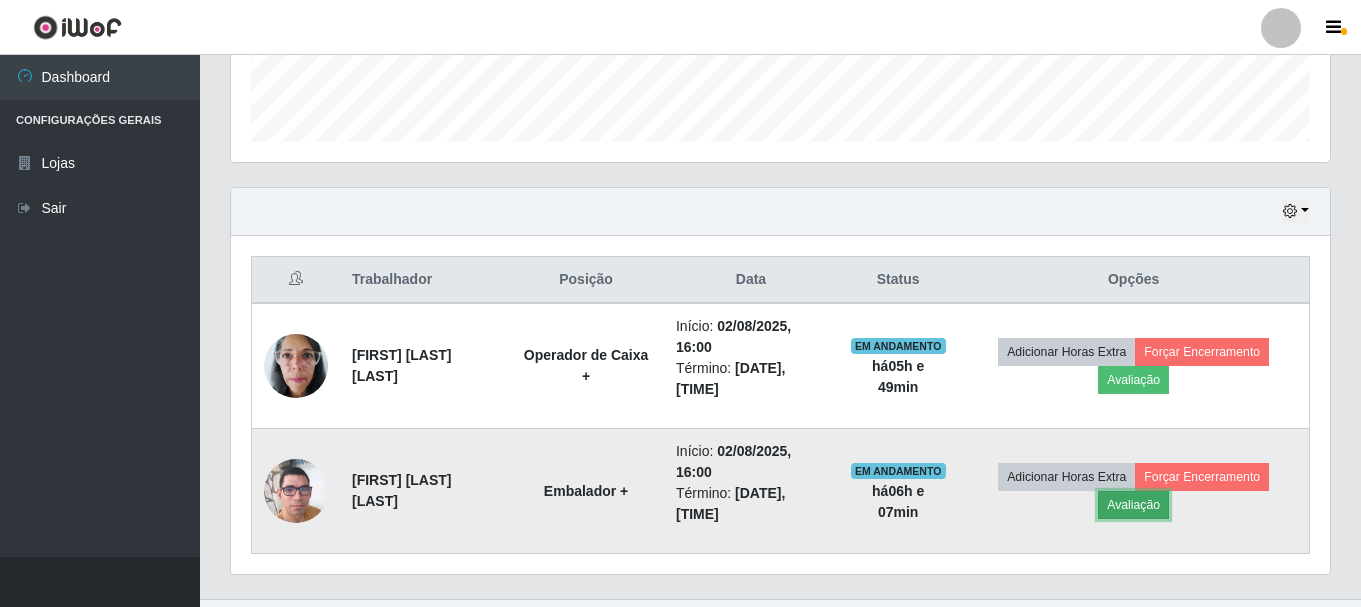 click on "Avaliação" at bounding box center [1133, 505] 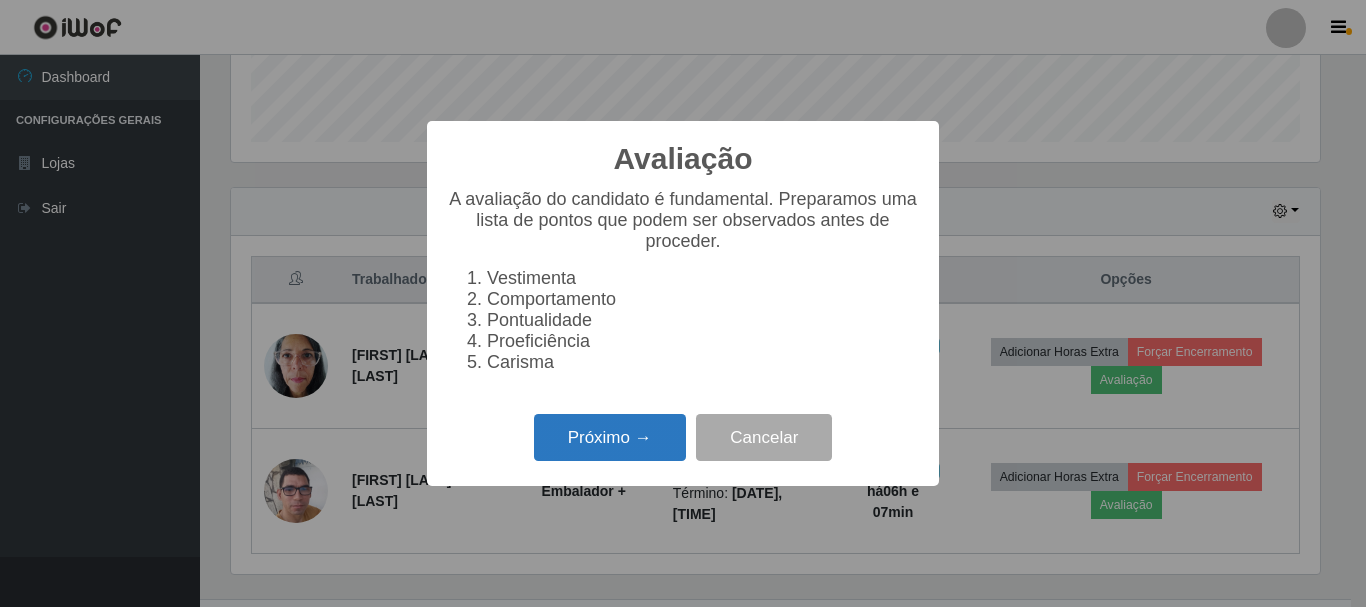click on "Próximo →" at bounding box center [610, 437] 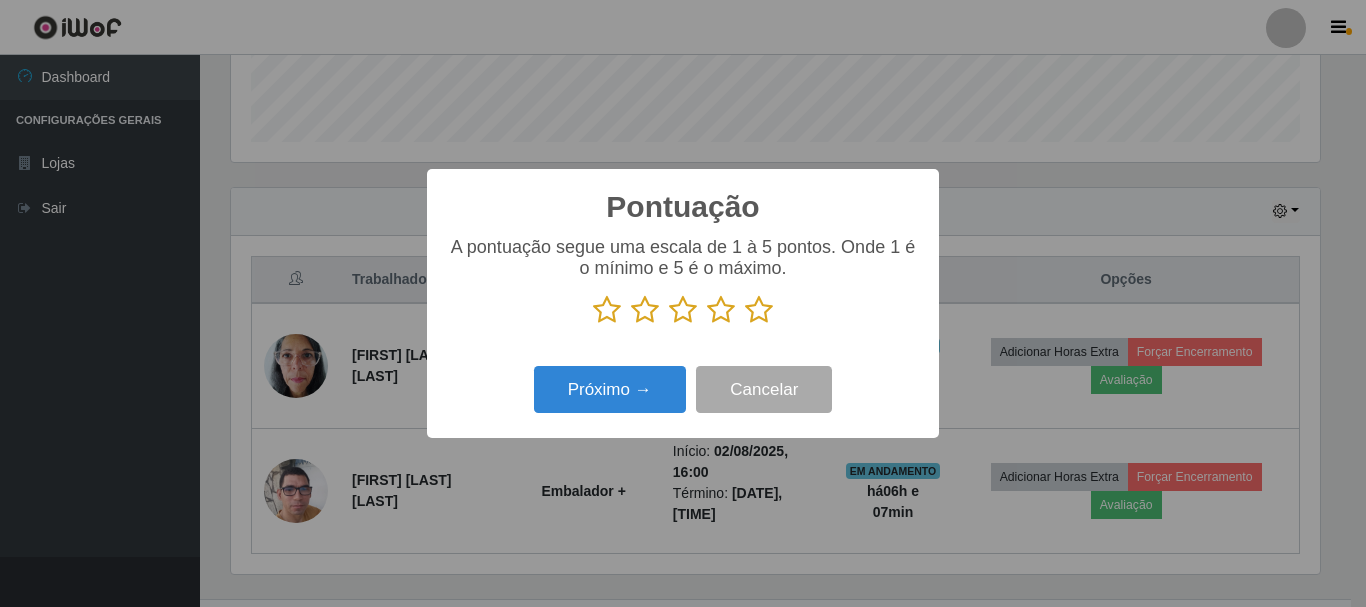 click at bounding box center [759, 310] 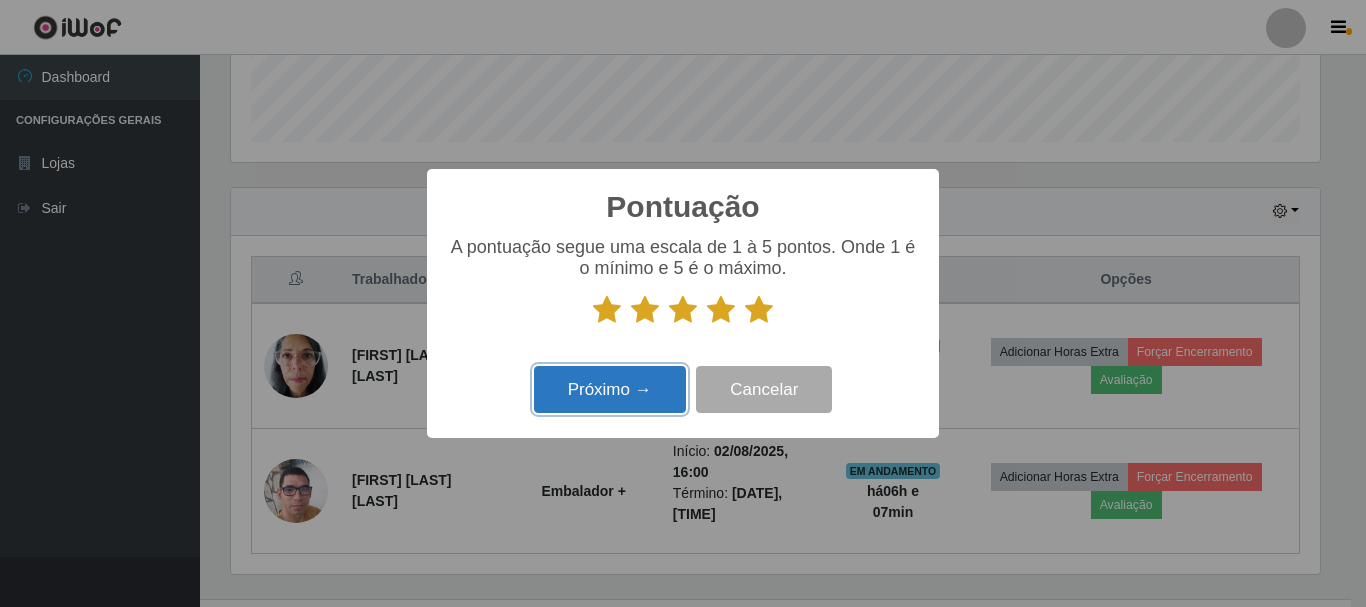 click on "Próximo →" at bounding box center (610, 389) 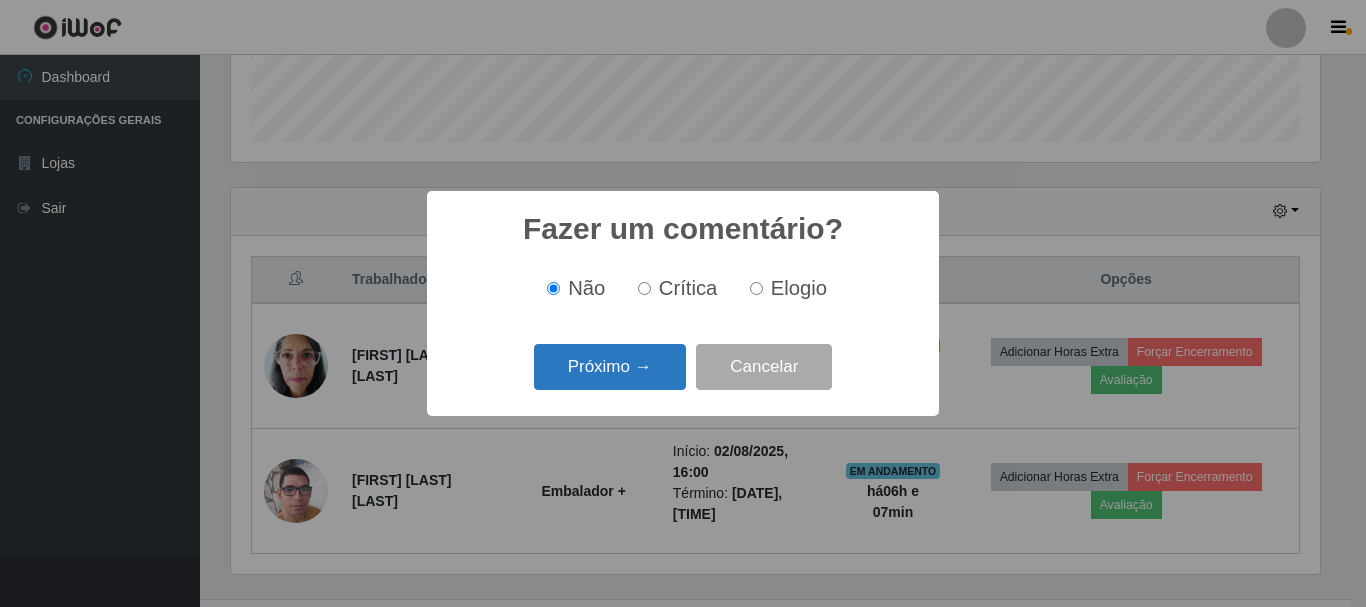 click on "Próximo →" at bounding box center (610, 367) 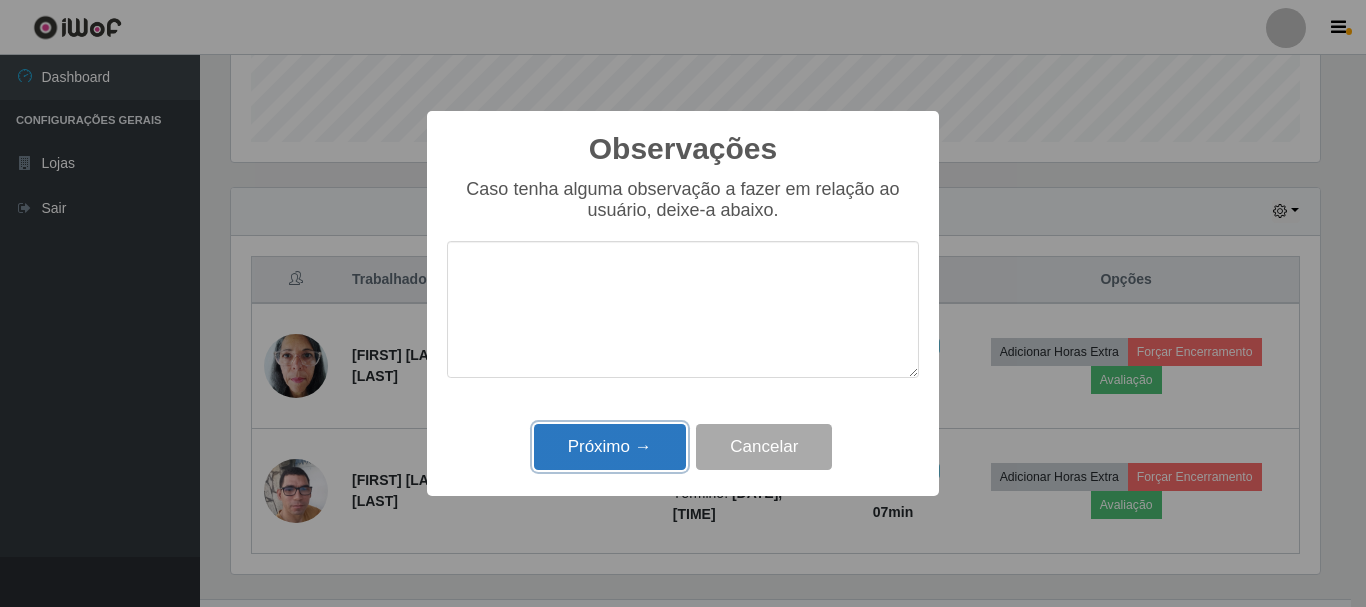 click on "Próximo →" at bounding box center [610, 447] 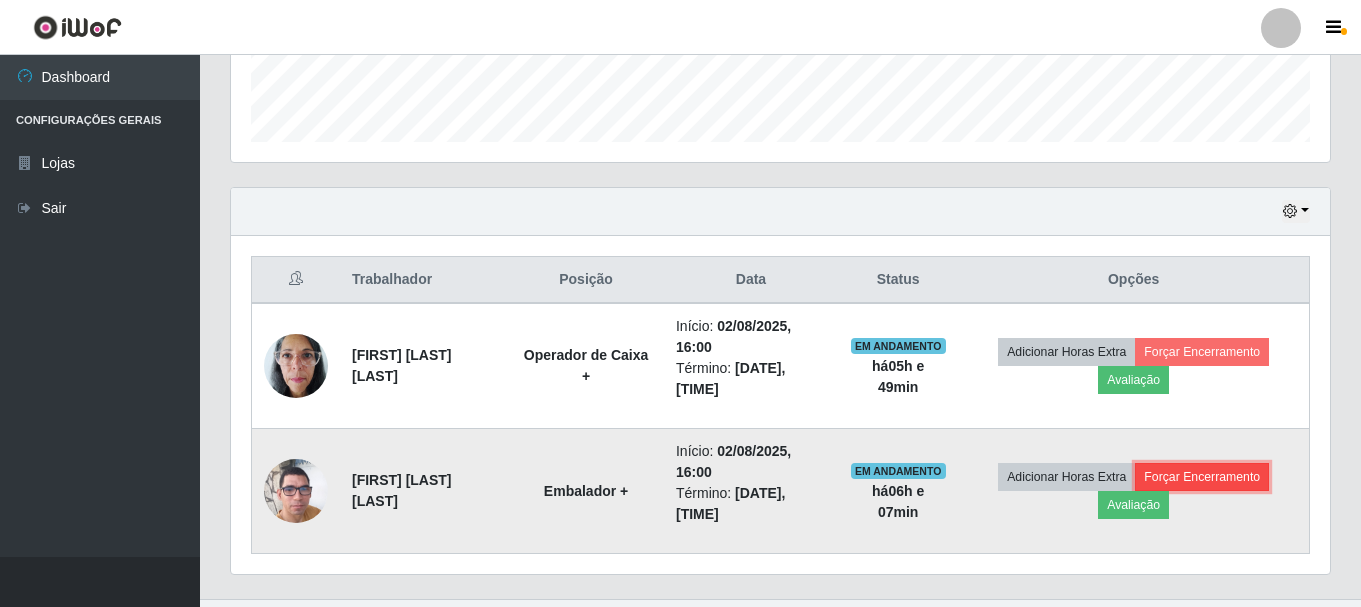 click on "Forçar Encerramento" at bounding box center [1202, 477] 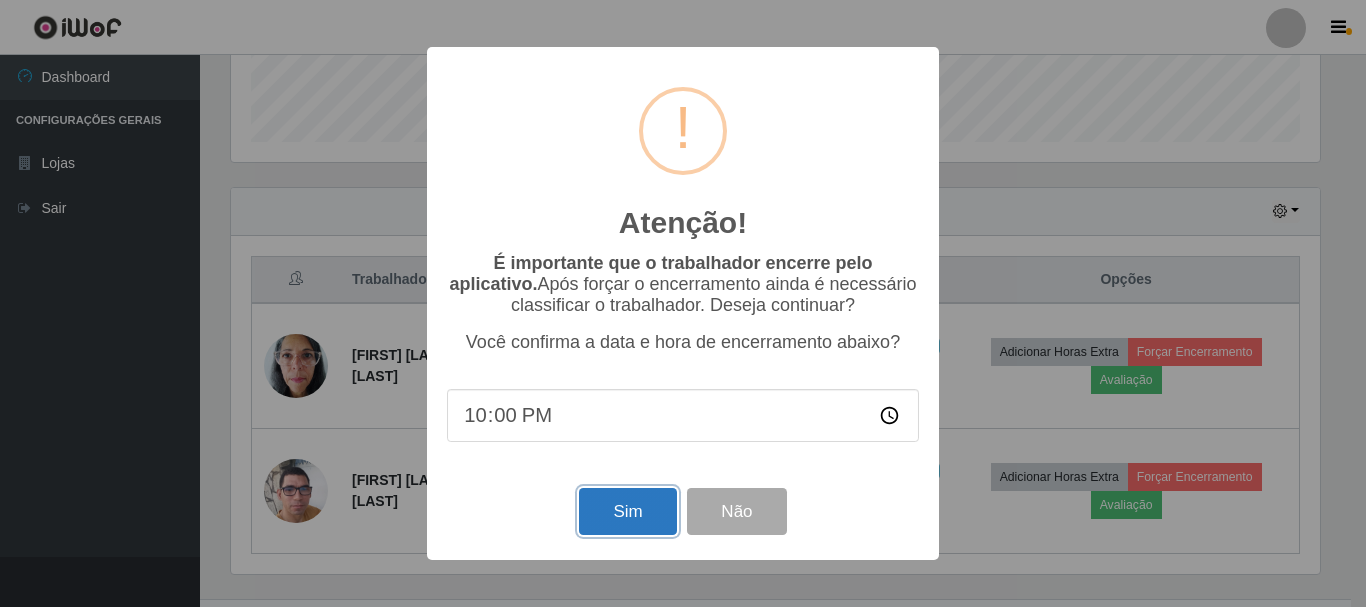 click on "Sim" at bounding box center [627, 511] 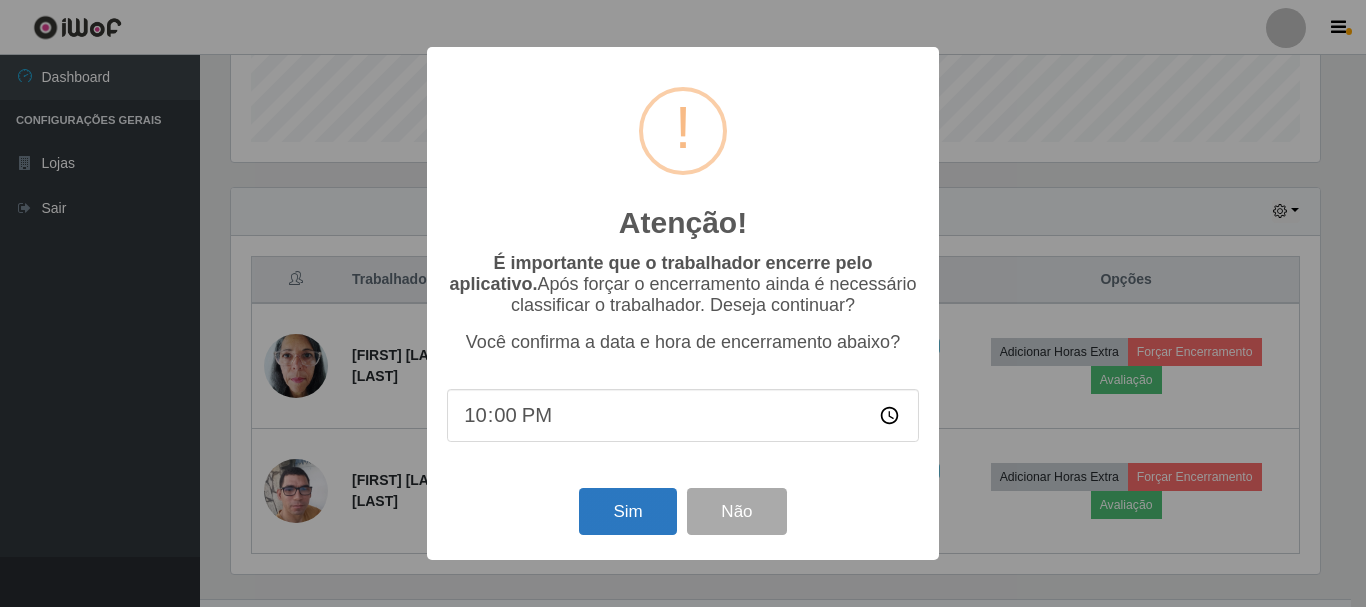 click on "Atenção! × É importante que o trabalhador encerre pelo aplicativo.
Após forçar o encerramento ainda é necessário classificar o trabalhador.
Deseja continuar?
Você confirma a data e hora de encerramento abaixo?
[TIME]
Sim Não" at bounding box center [683, 303] 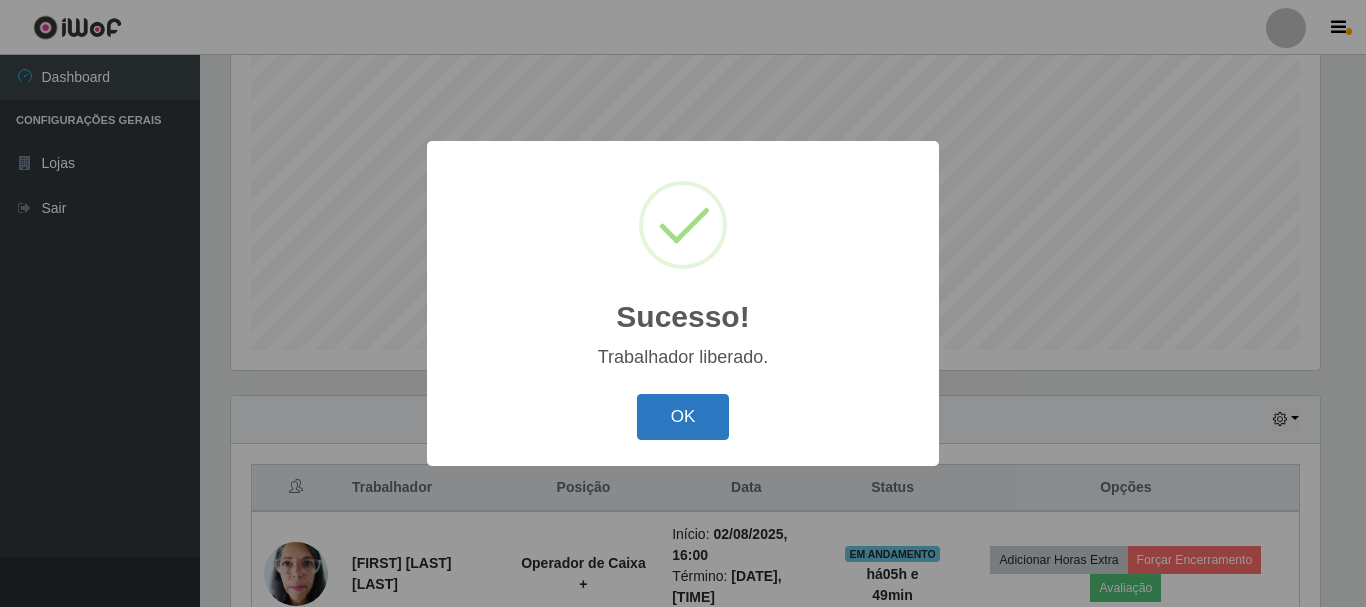 click on "OK" at bounding box center (683, 417) 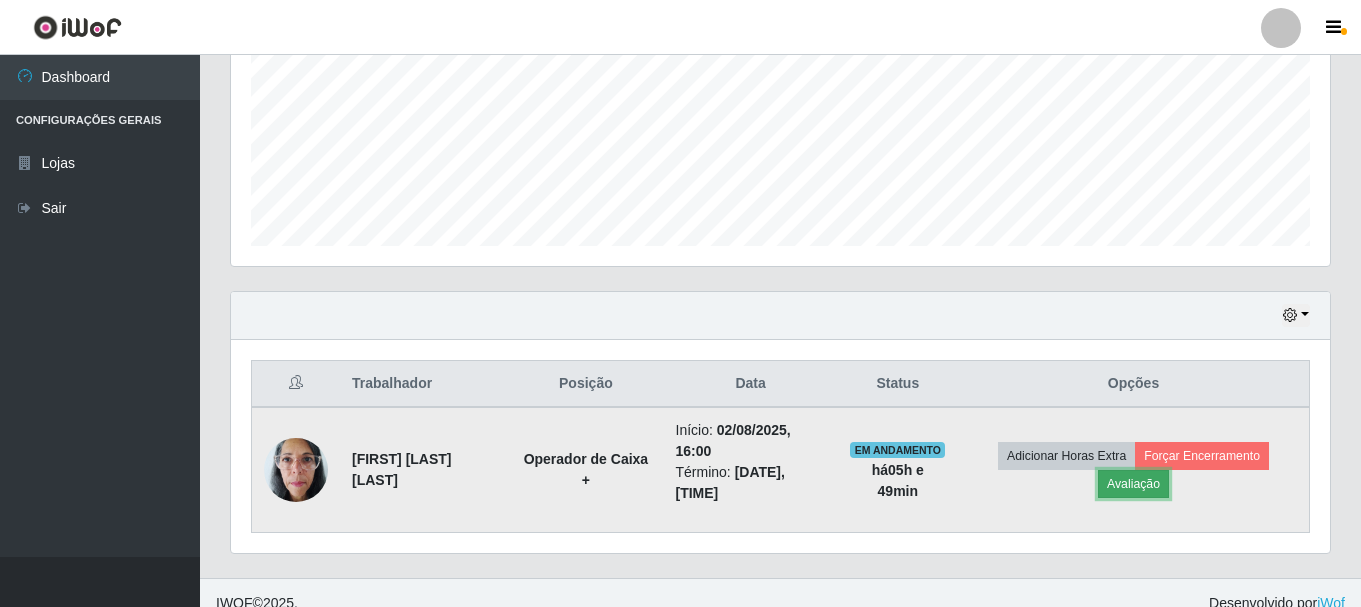 click on "Avaliação" at bounding box center (1133, 484) 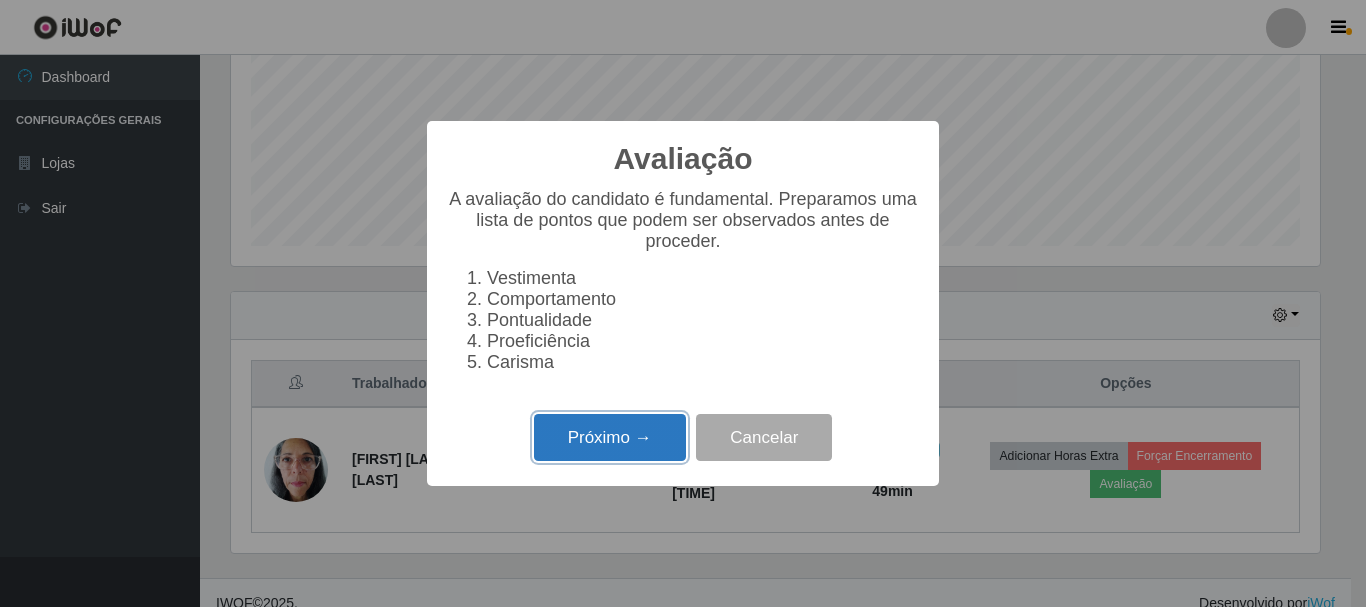 click on "Próximo →" at bounding box center [610, 437] 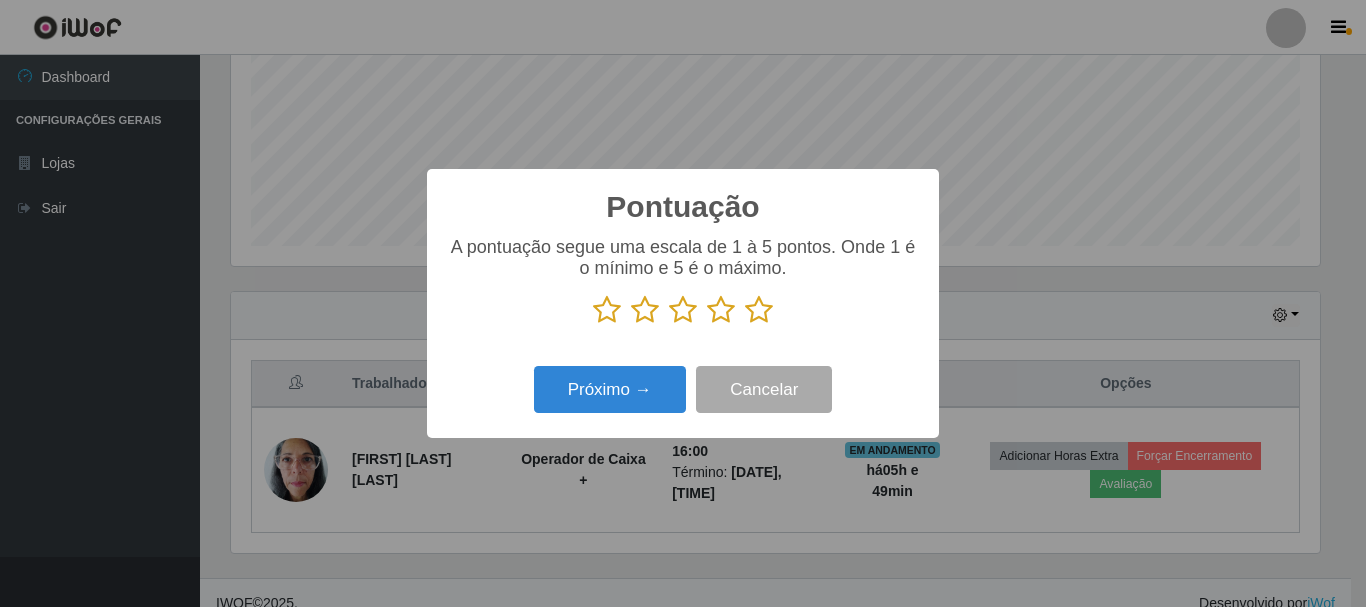 drag, startPoint x: 757, startPoint y: 318, endPoint x: 683, endPoint y: 348, distance: 79.84986 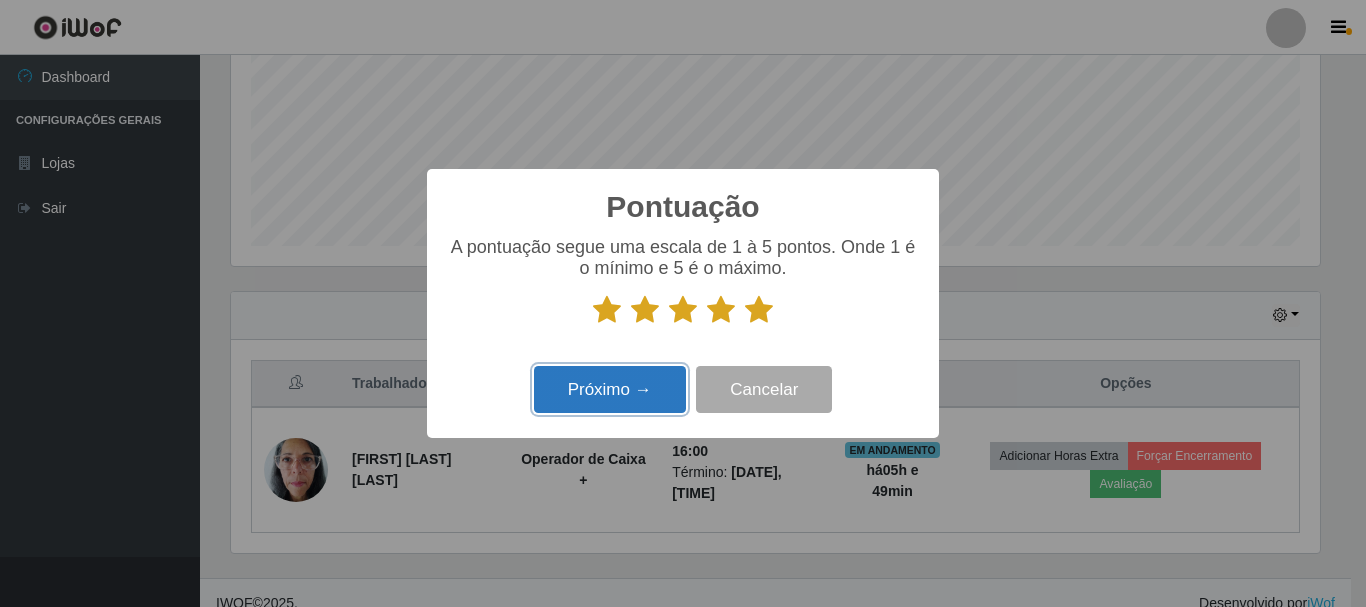 click on "Próximo →" at bounding box center (610, 389) 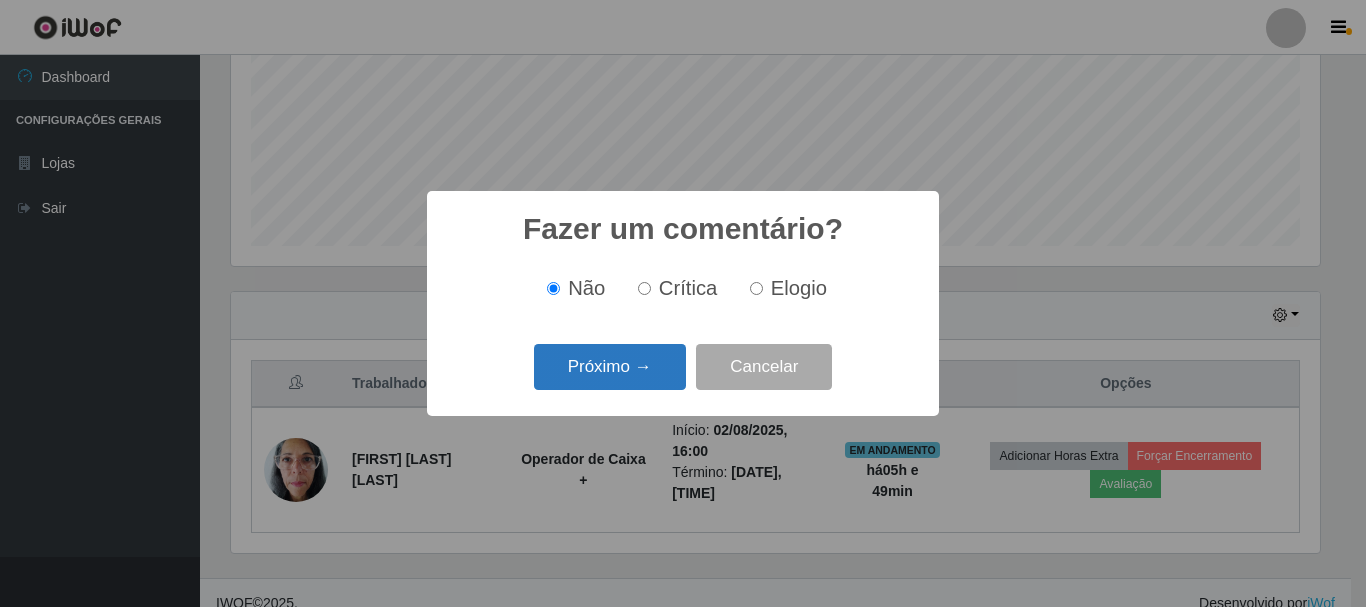 click on "Próximo →" at bounding box center [610, 367] 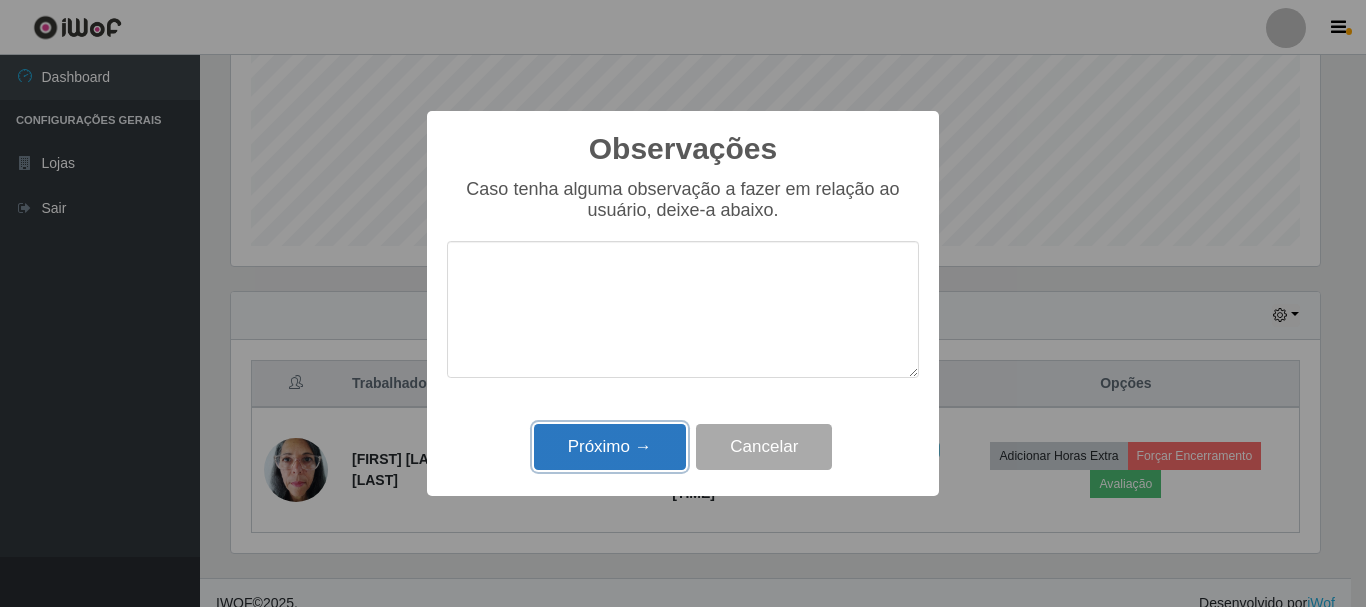 click on "Próximo →" at bounding box center [610, 447] 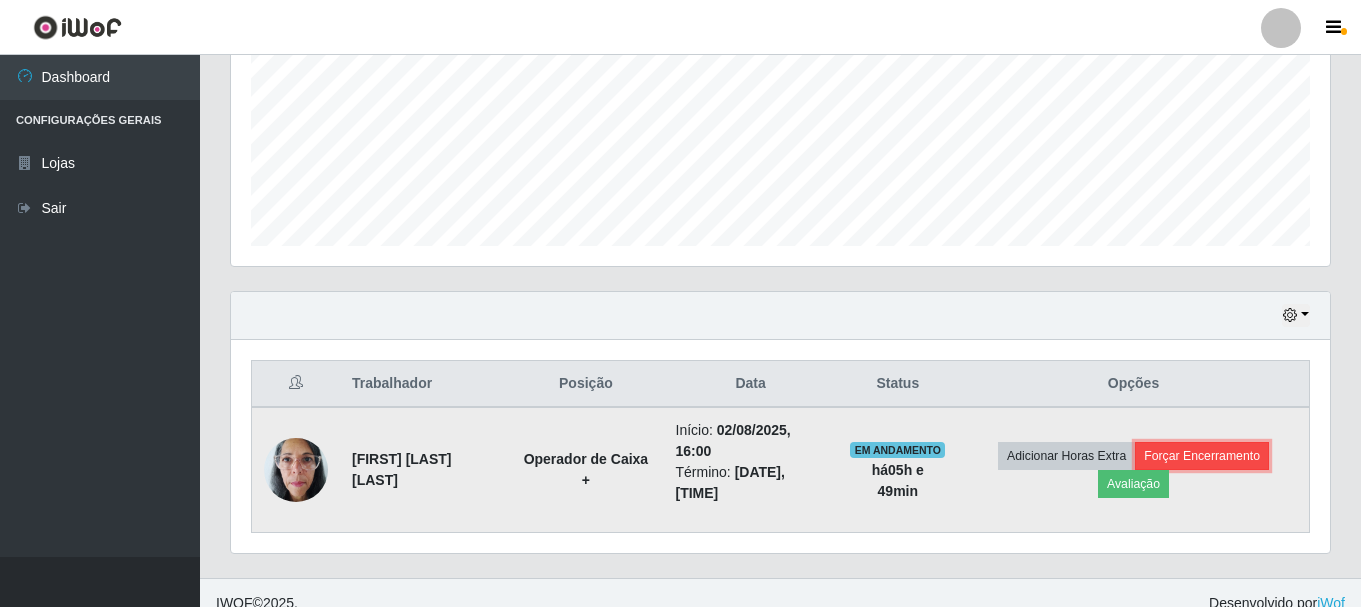 click on "Forçar Encerramento" at bounding box center [1202, 456] 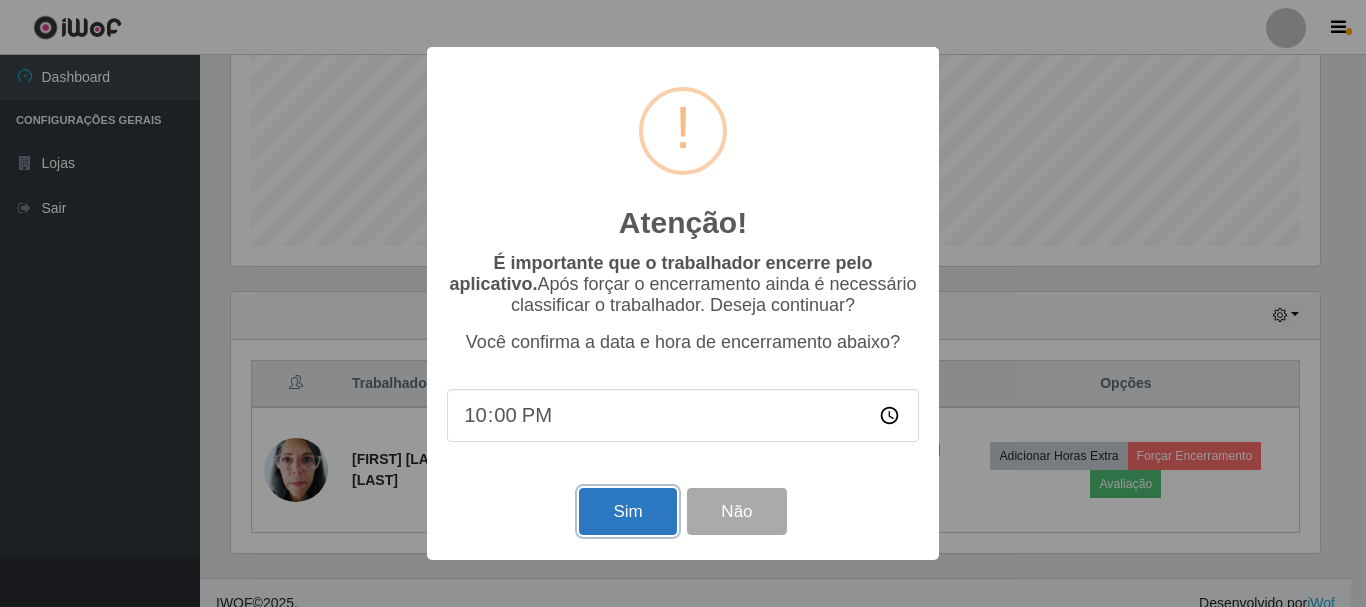 click on "Sim" at bounding box center [627, 511] 